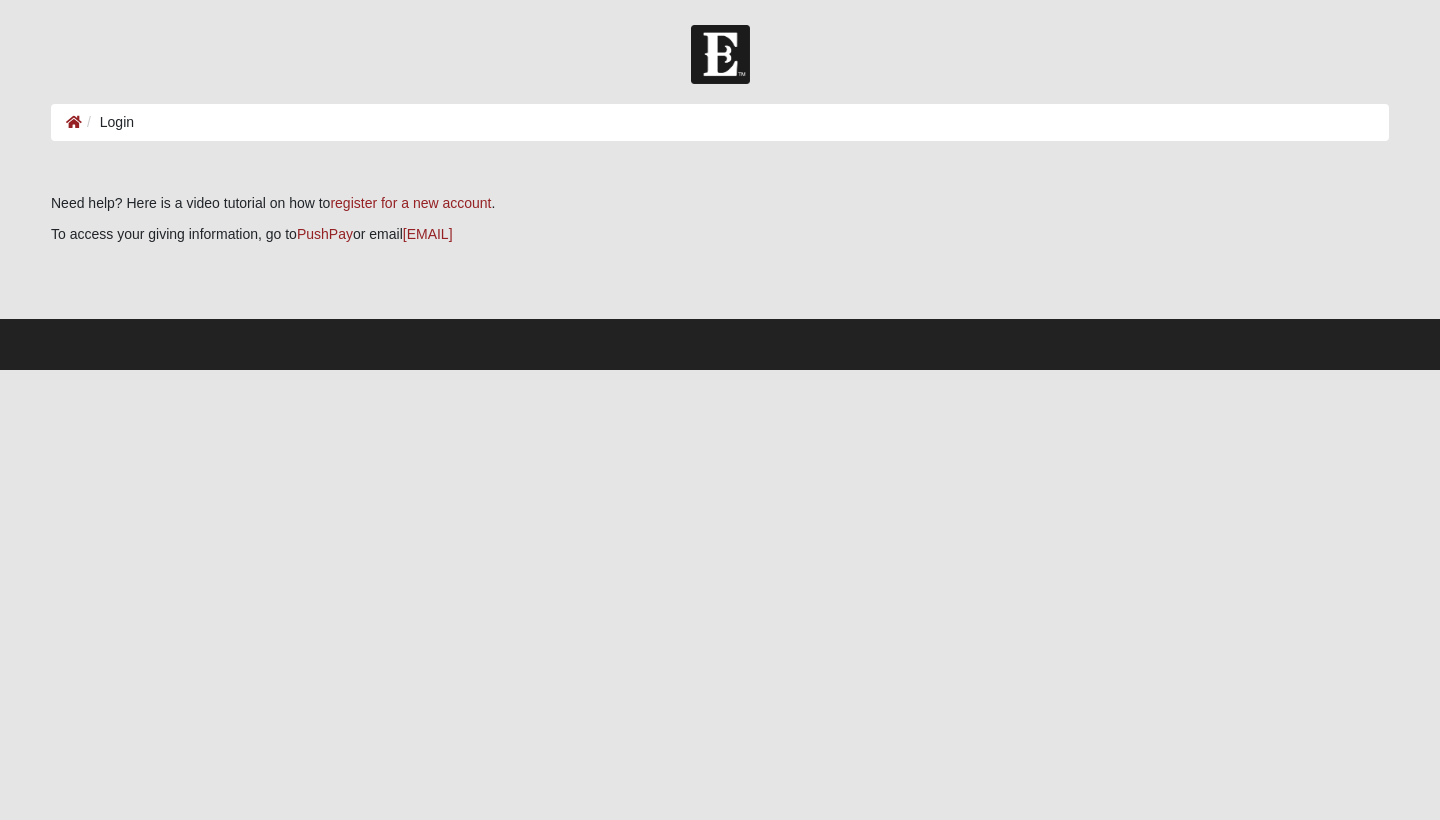 scroll, scrollTop: 0, scrollLeft: 0, axis: both 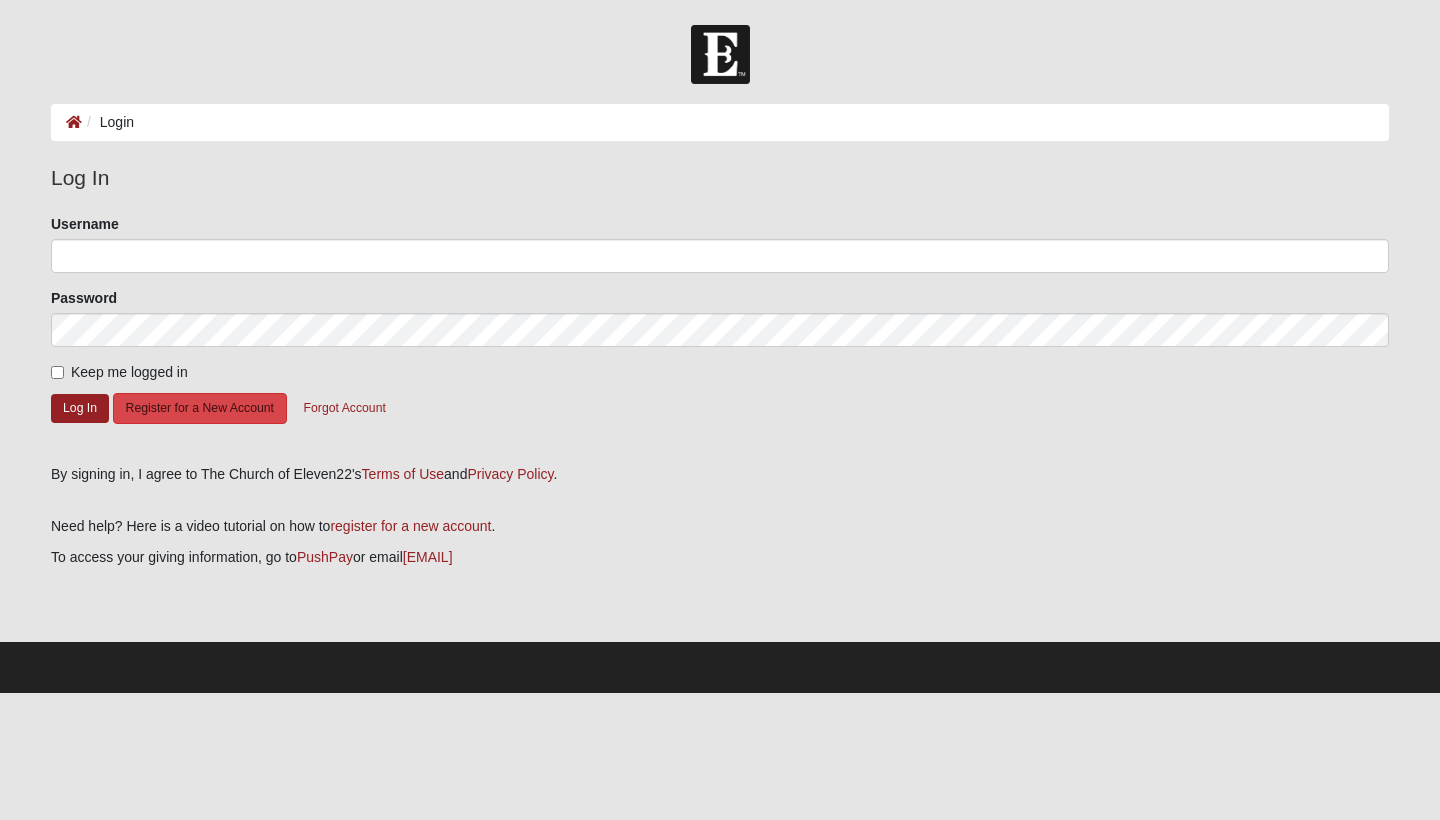 click on "Register for a New Account" 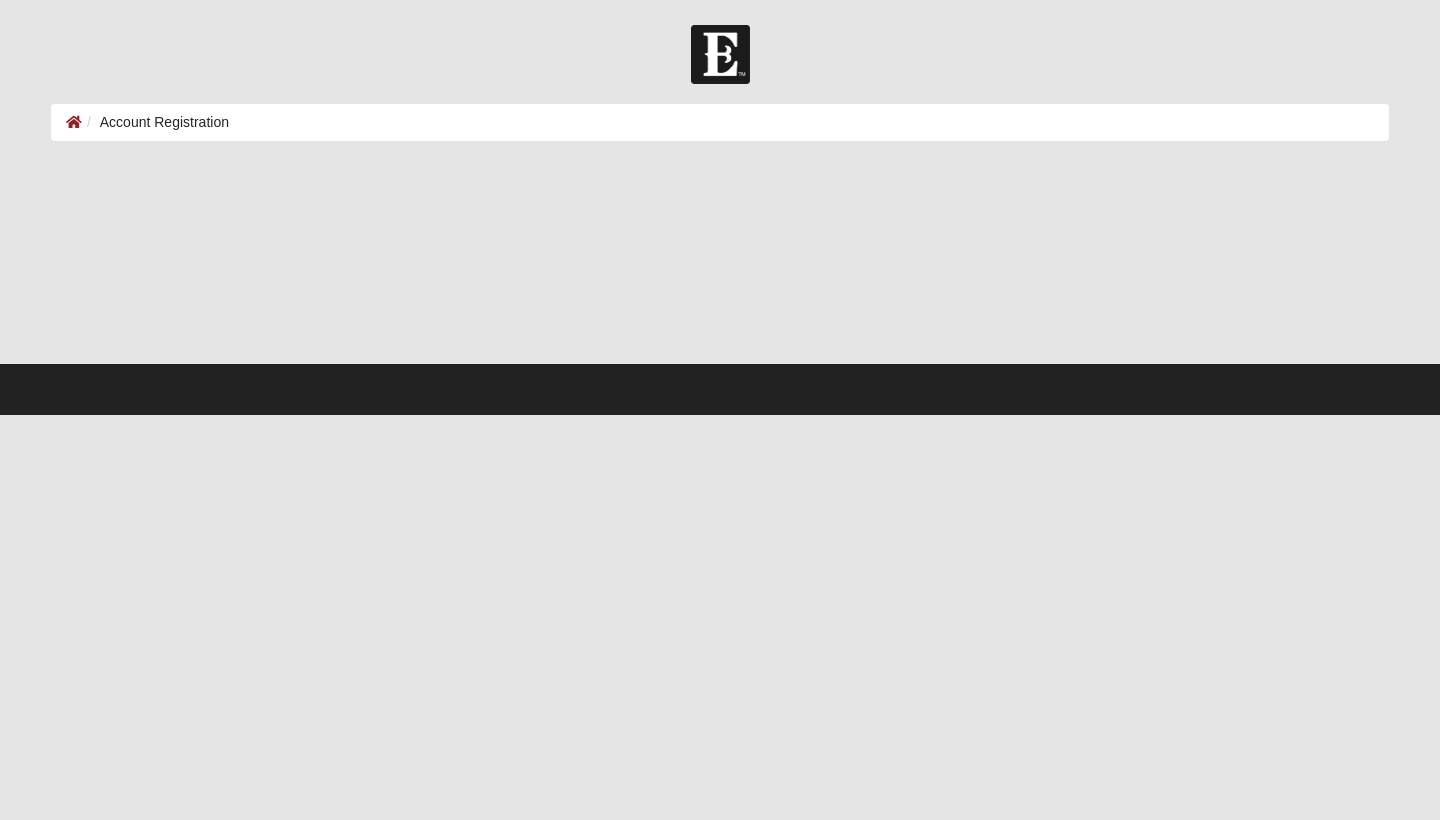 scroll, scrollTop: 0, scrollLeft: 0, axis: both 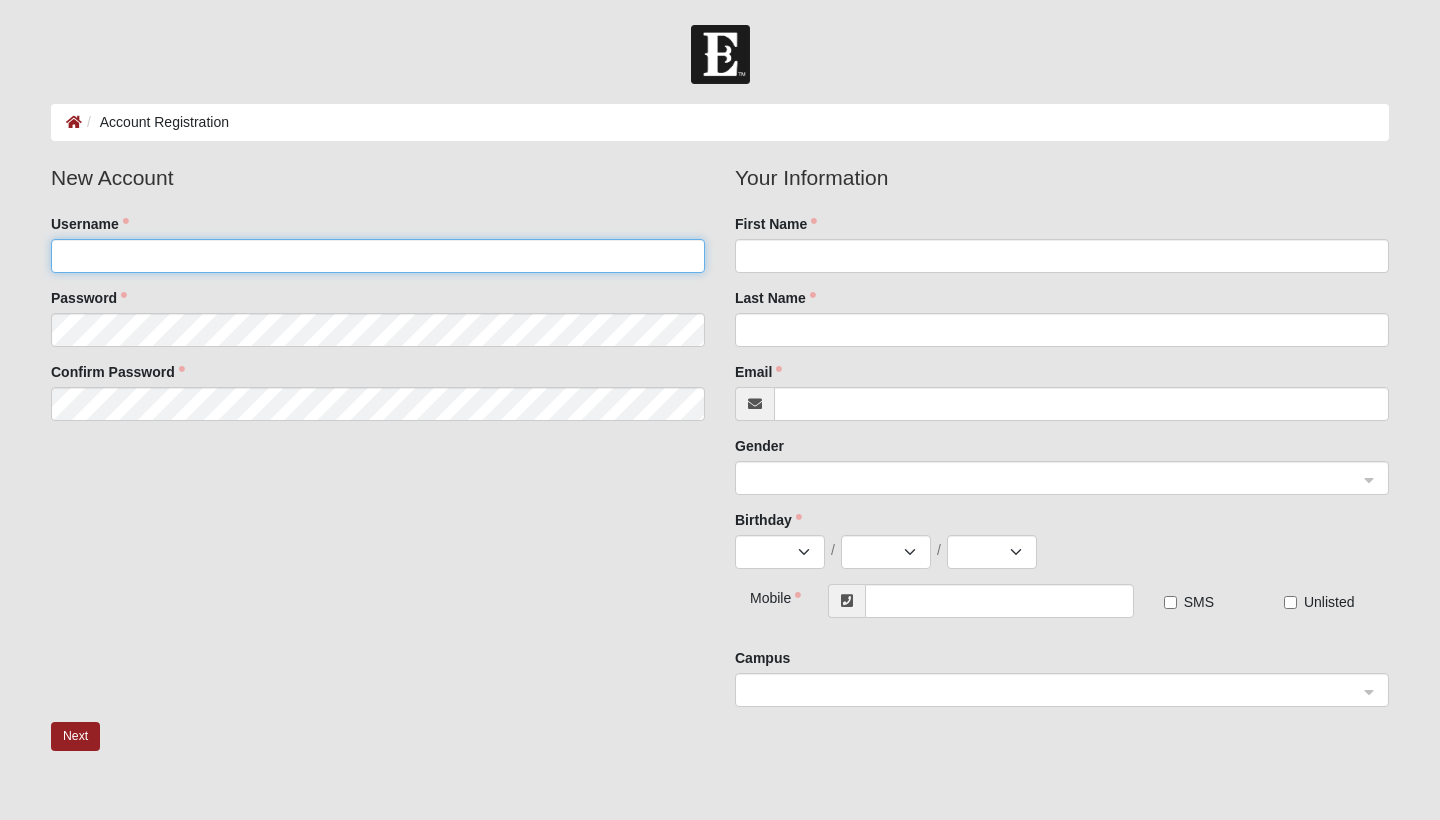 click on "Username" 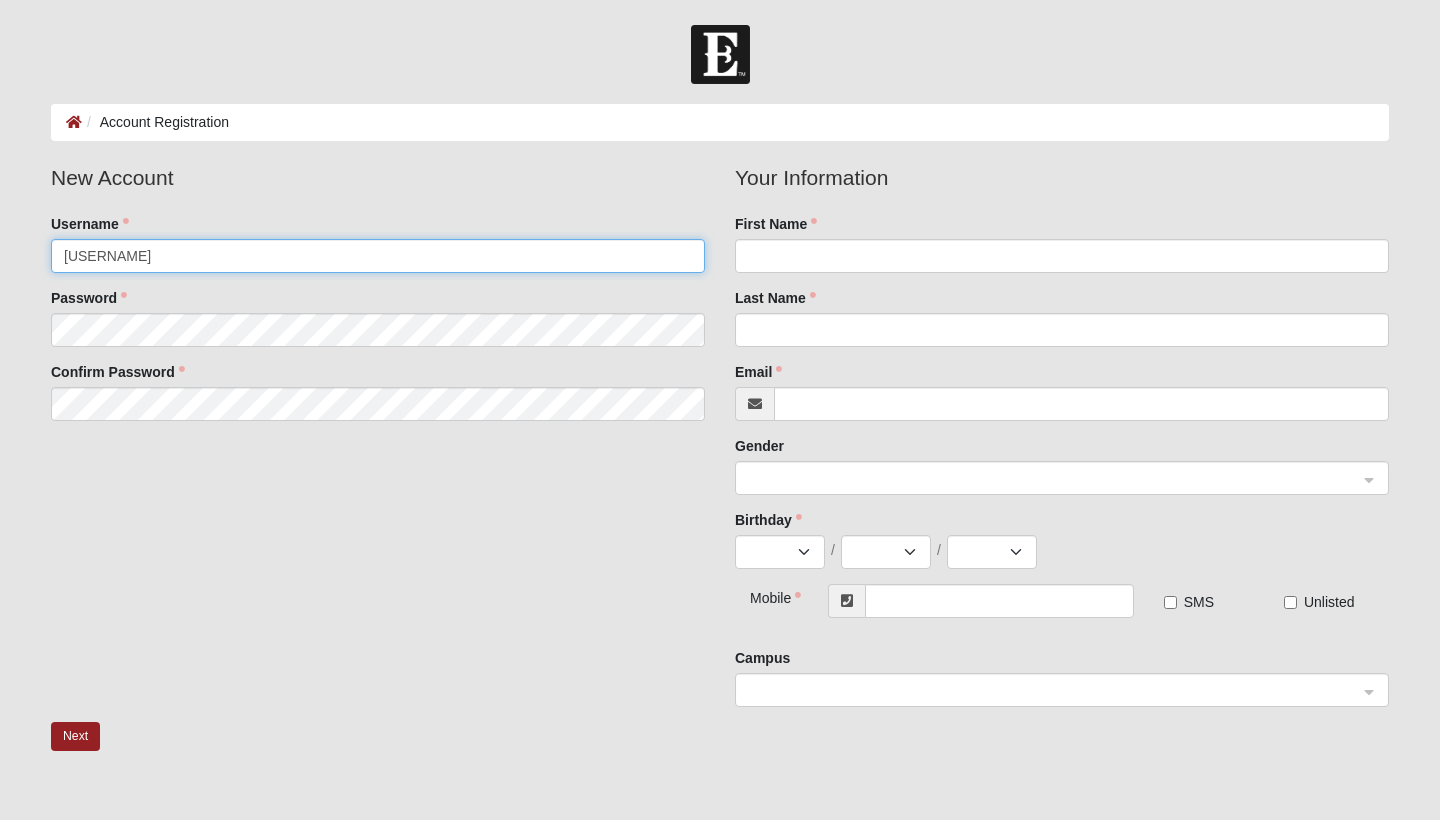 type on "[USERNAME]" 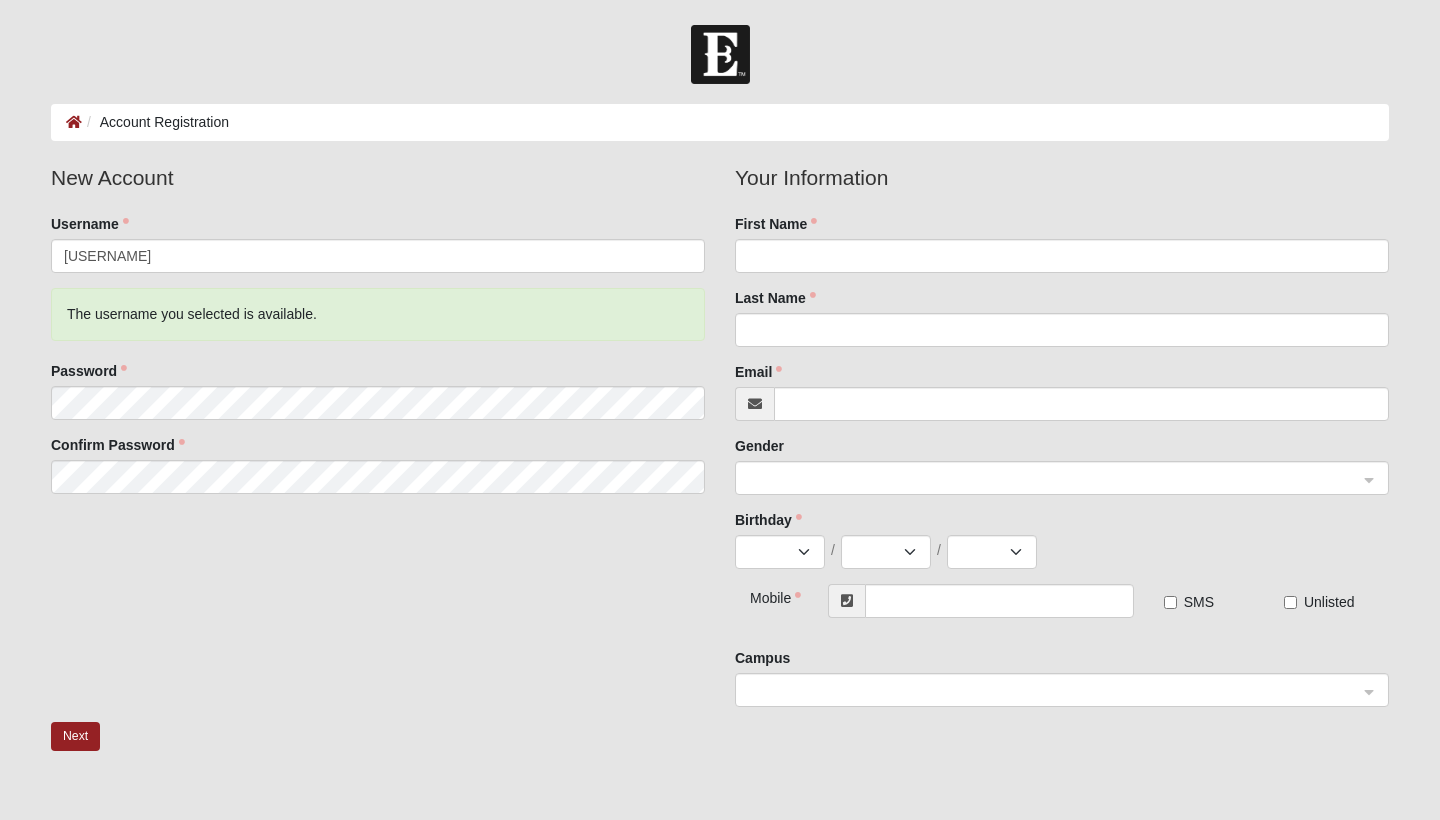 click on "New Account   Username    [USERNAME]   The username you selected is available.   Password        Confirm Password      Your Information   First Name        Last Name        Email        Gender          Birthday    Jan Feb Mar Apr May Jun Jul Aug Sep Oct Nov Dec / 1 2 3 4 5 6 7 8 9 10 11 12 13 14 15 16 17 18 19 20 21 22 23 24 25 26 27 28 29 30 31 / 2025 2024 2023 2022 2021 2020 2019 2018 2017 2016 2015 2014 2013 2012 2011 2010 2009 2008 2007 2006 2005 2004 2003 2002 2001 2000 1999 1998 1997 1996 1995 1994 1993 1992 1991 1990 1989 1988 1987 1986 1985 1984 1983 1982 1981 1980 1979 1978 1977 1976 1975 1974 1973 1972 1971 1970 1969 1968 1967 1966 1965 1964 1963 1962 1961 1960 1959 1958 1957 1956 1955 1954 1953 1952 1951 1950 1949 1948 1947 1946 1945 1944 1943 1942 1941 1940 1939 1938 1937 1936 1935 1934 1933 1932 1931 1930 1929 1928 1927 1926 1925 1924 1923 1922 1921 1920 1919 1918 1917 1916 1915 1914 1913 1912 1911 1910 1909 1908 1907 1906 1905 1904 1903 1902 1901 1900   Mobile        SMS Unlisted   Campus" 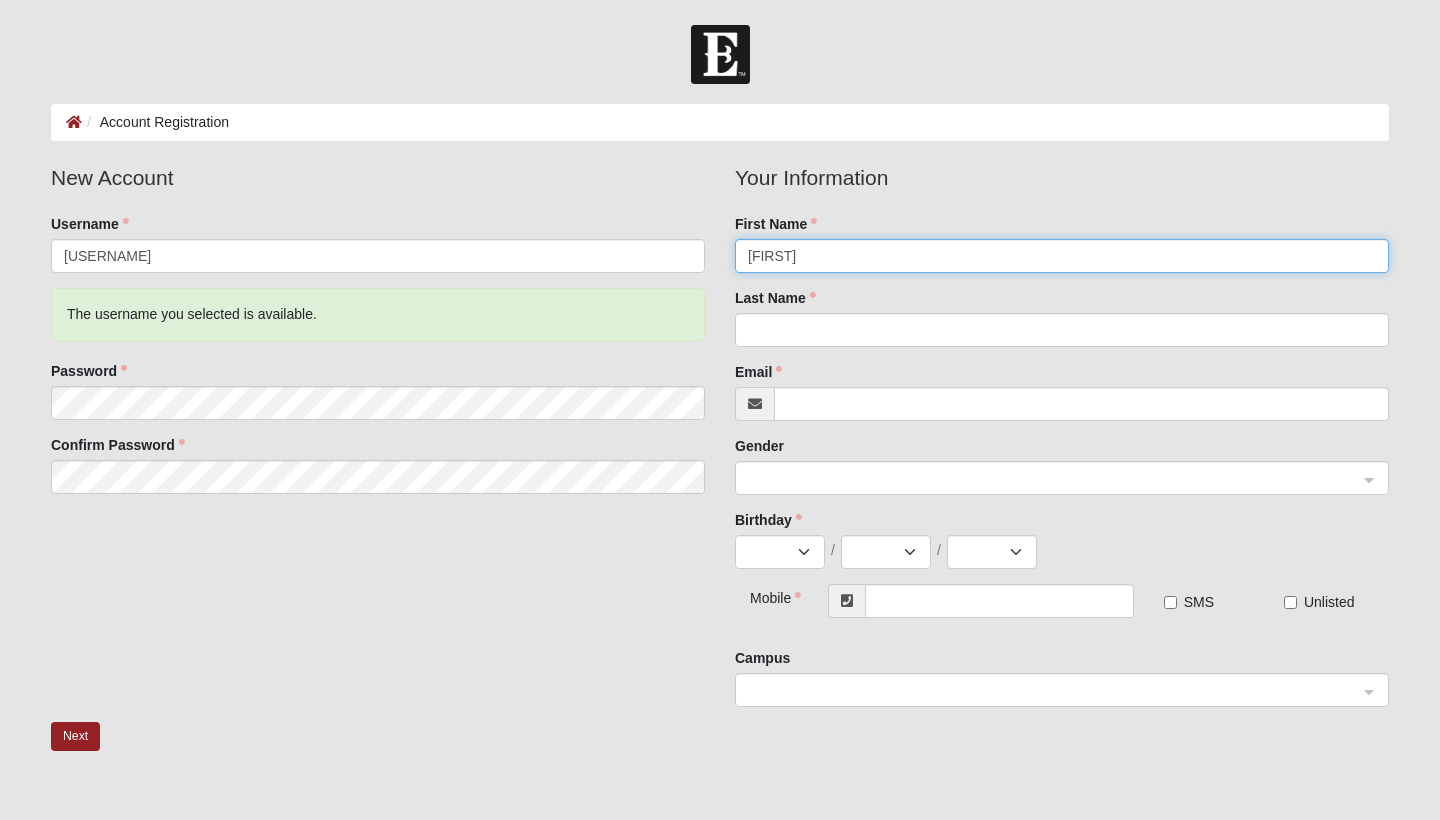 type on "[FIRST]" 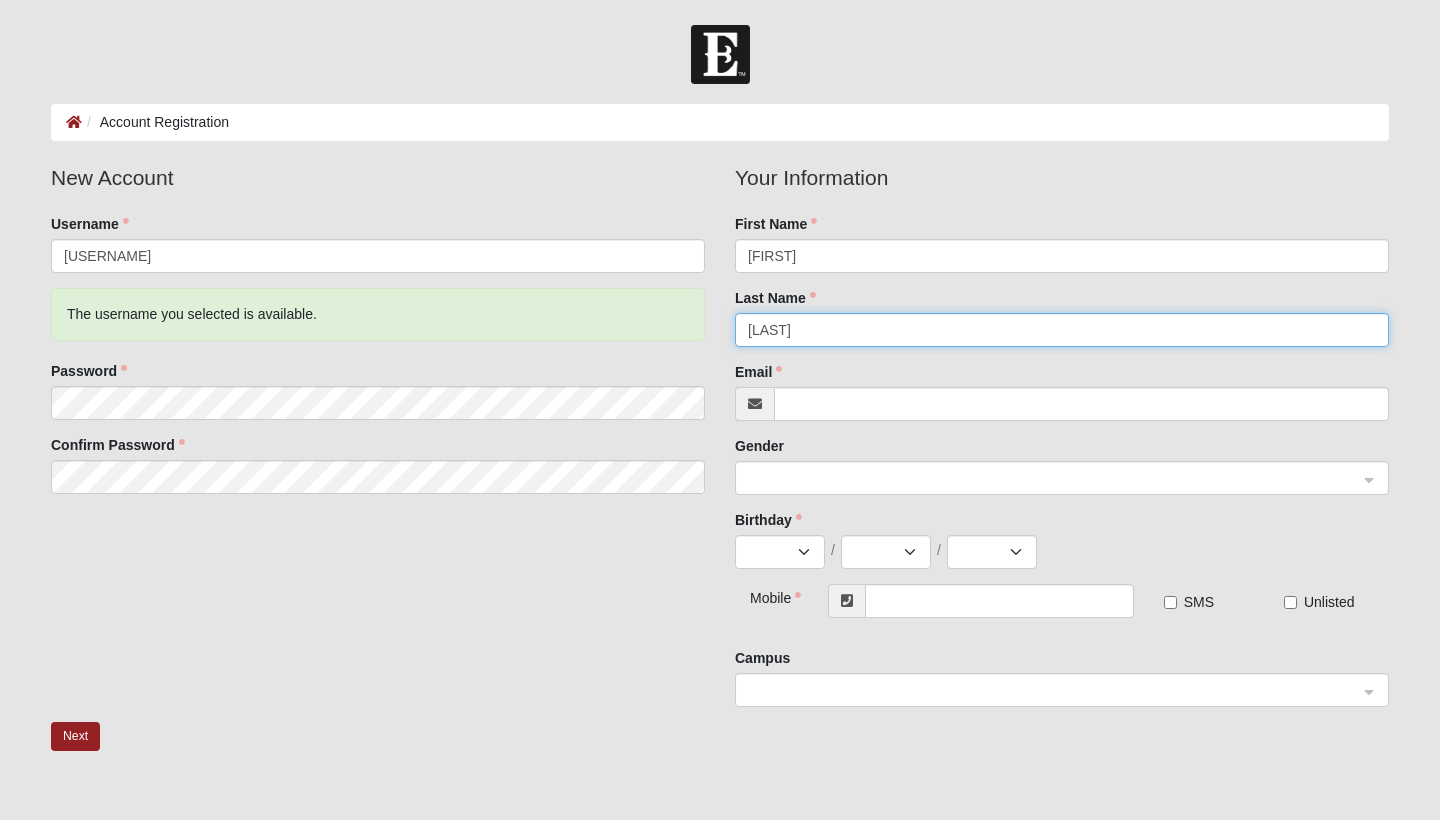 type on "[LAST]" 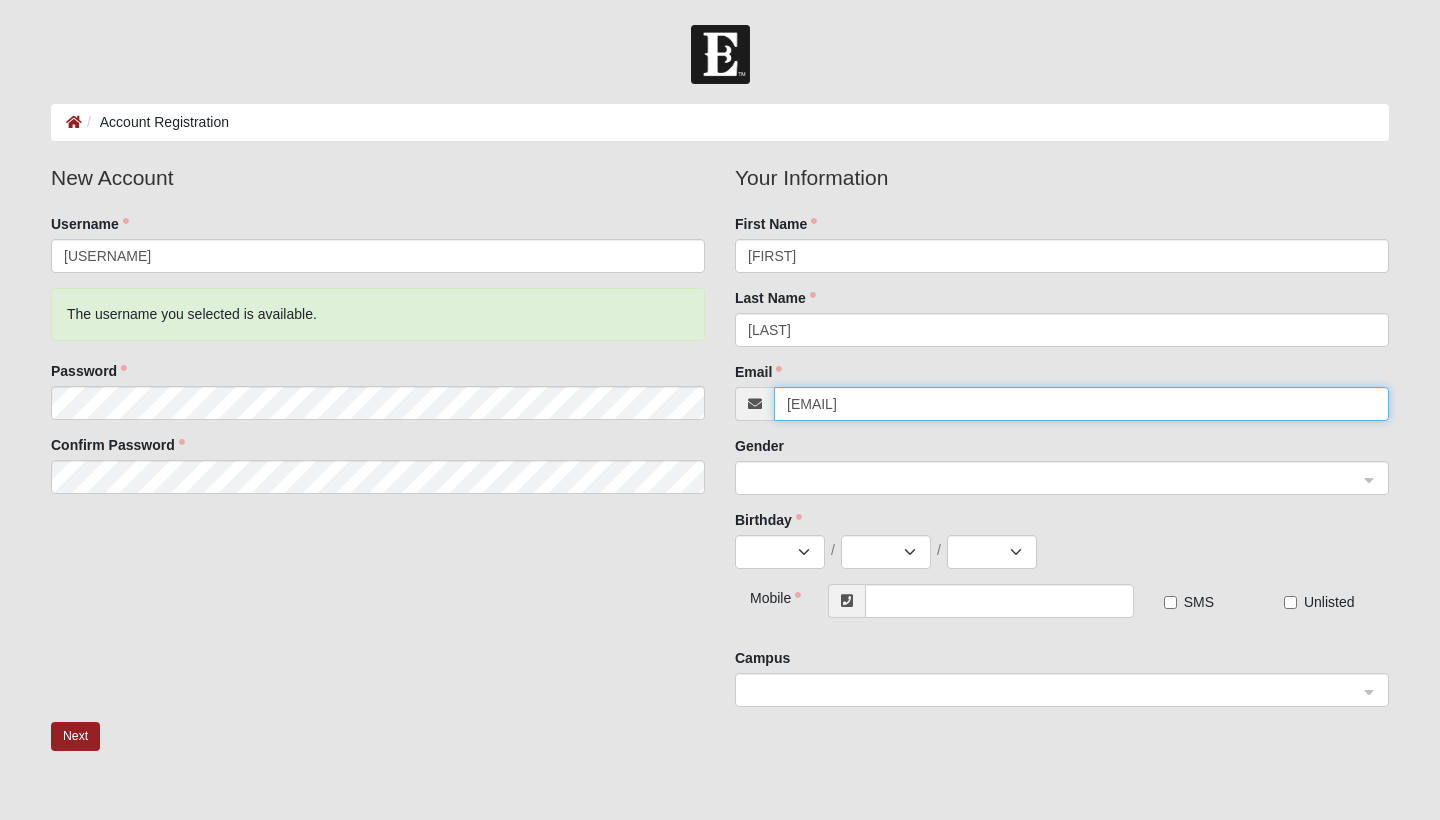 type on "[EMAIL]" 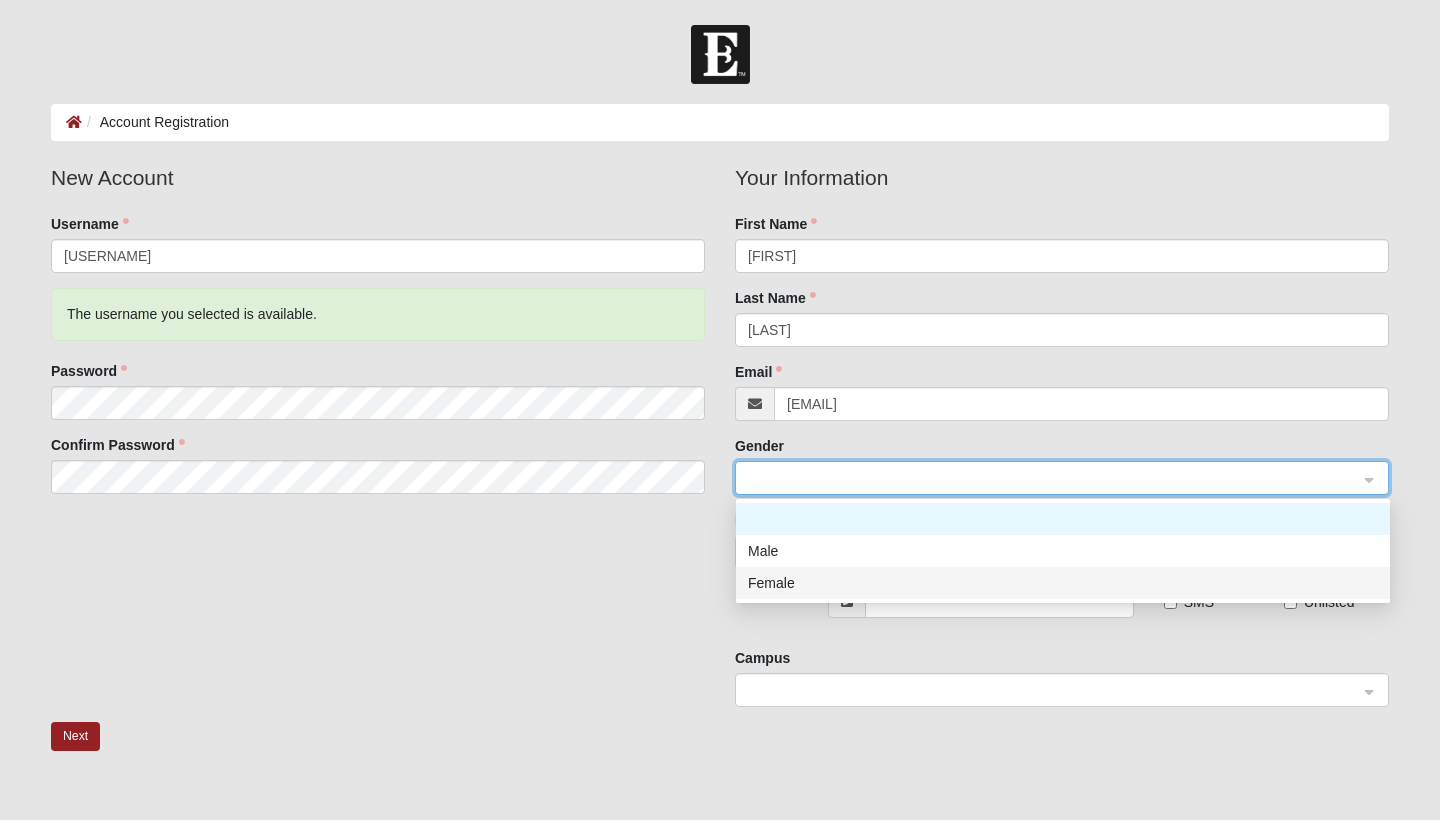 click on "Female" at bounding box center (1063, 583) 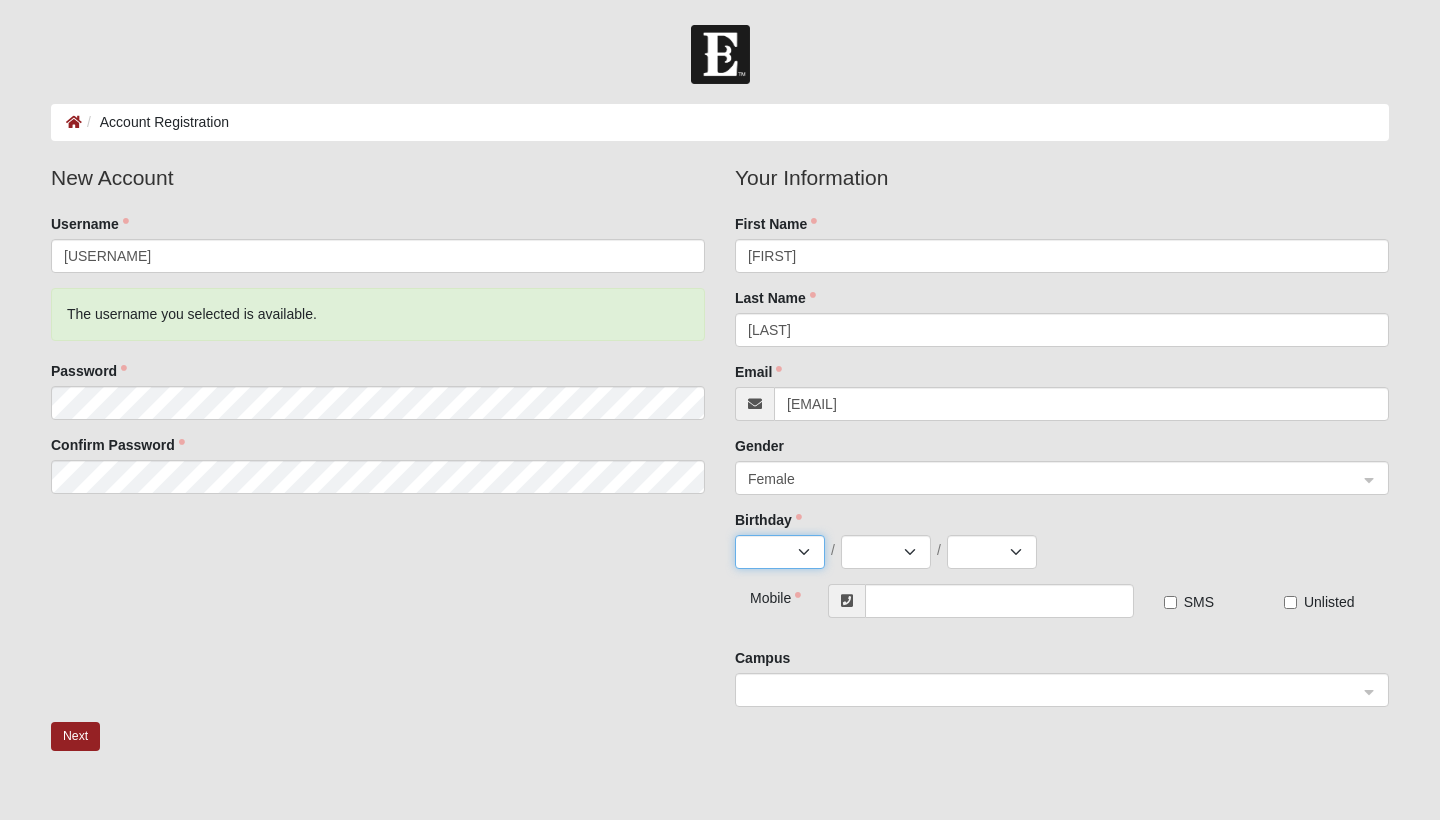 select on "6" 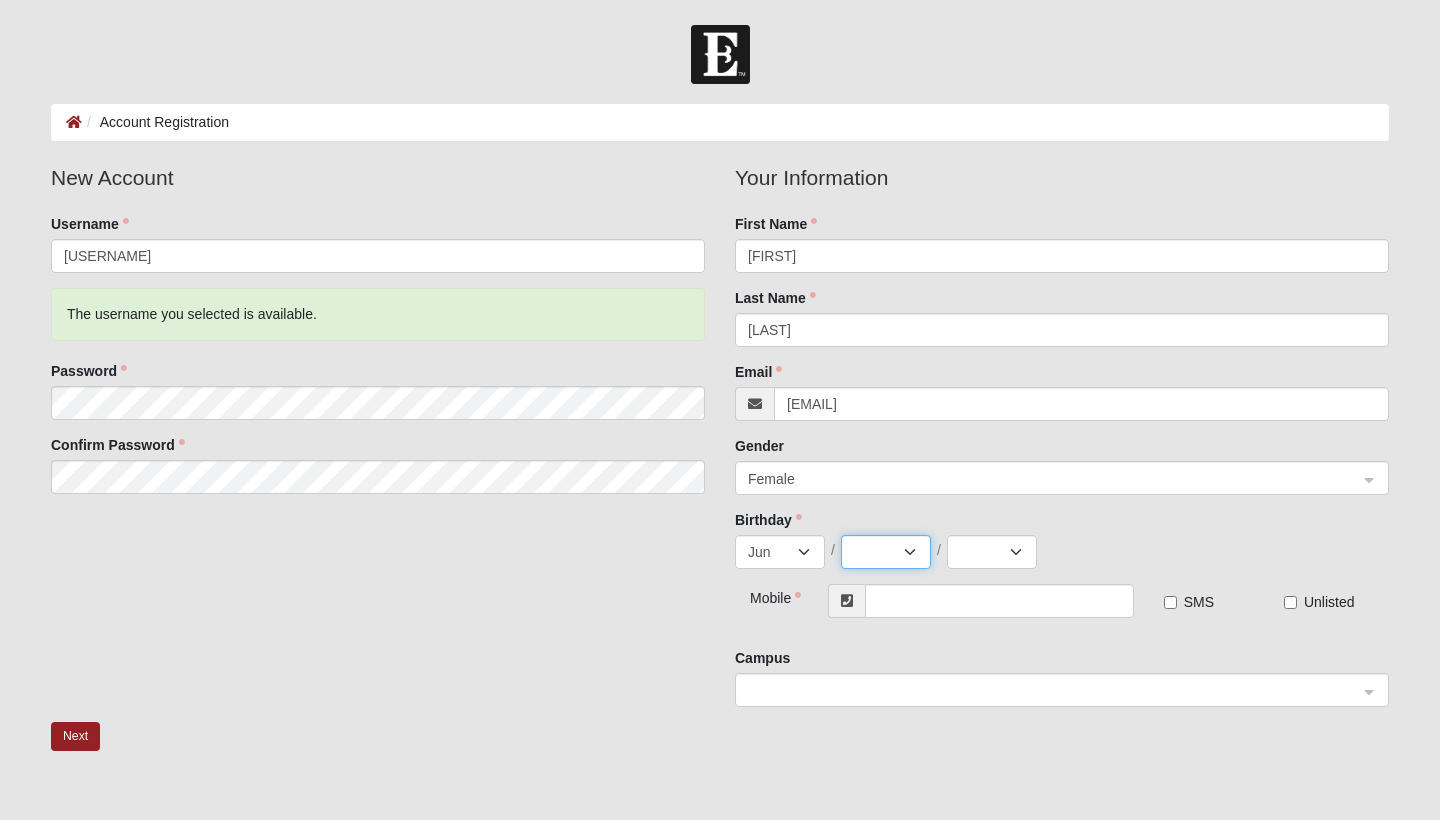 select on "10" 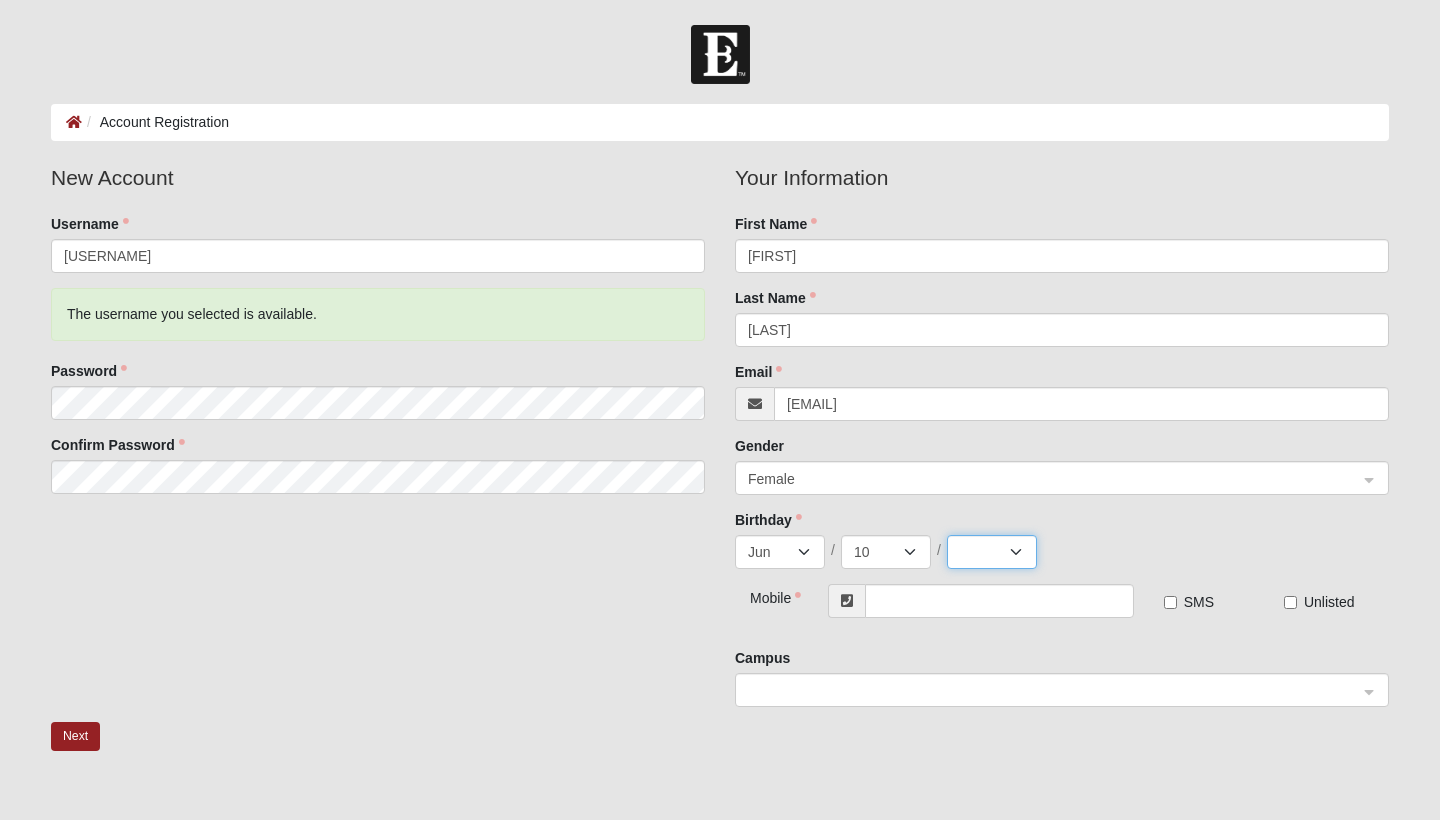 select on "1974" 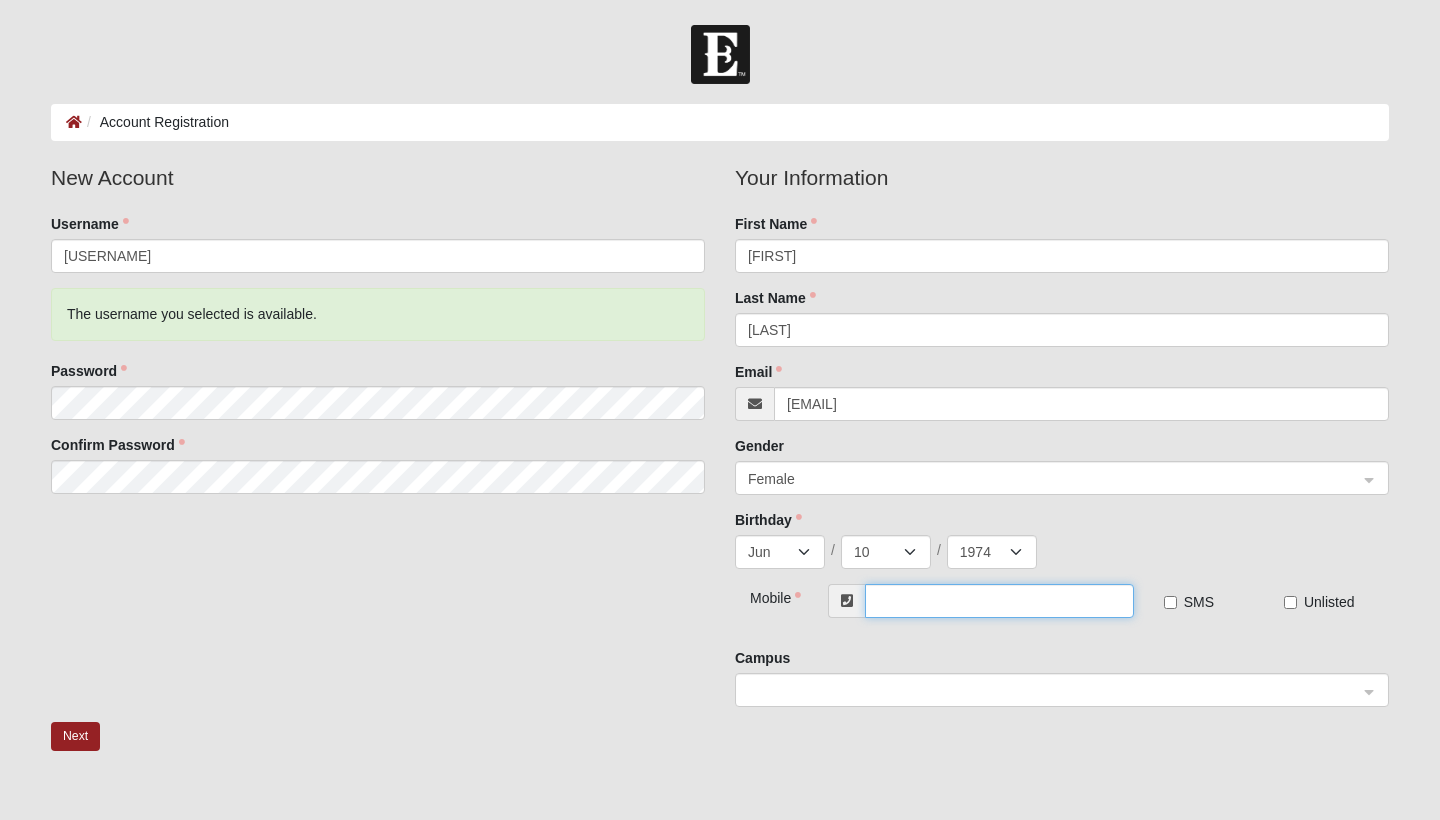 click at bounding box center [999, 601] 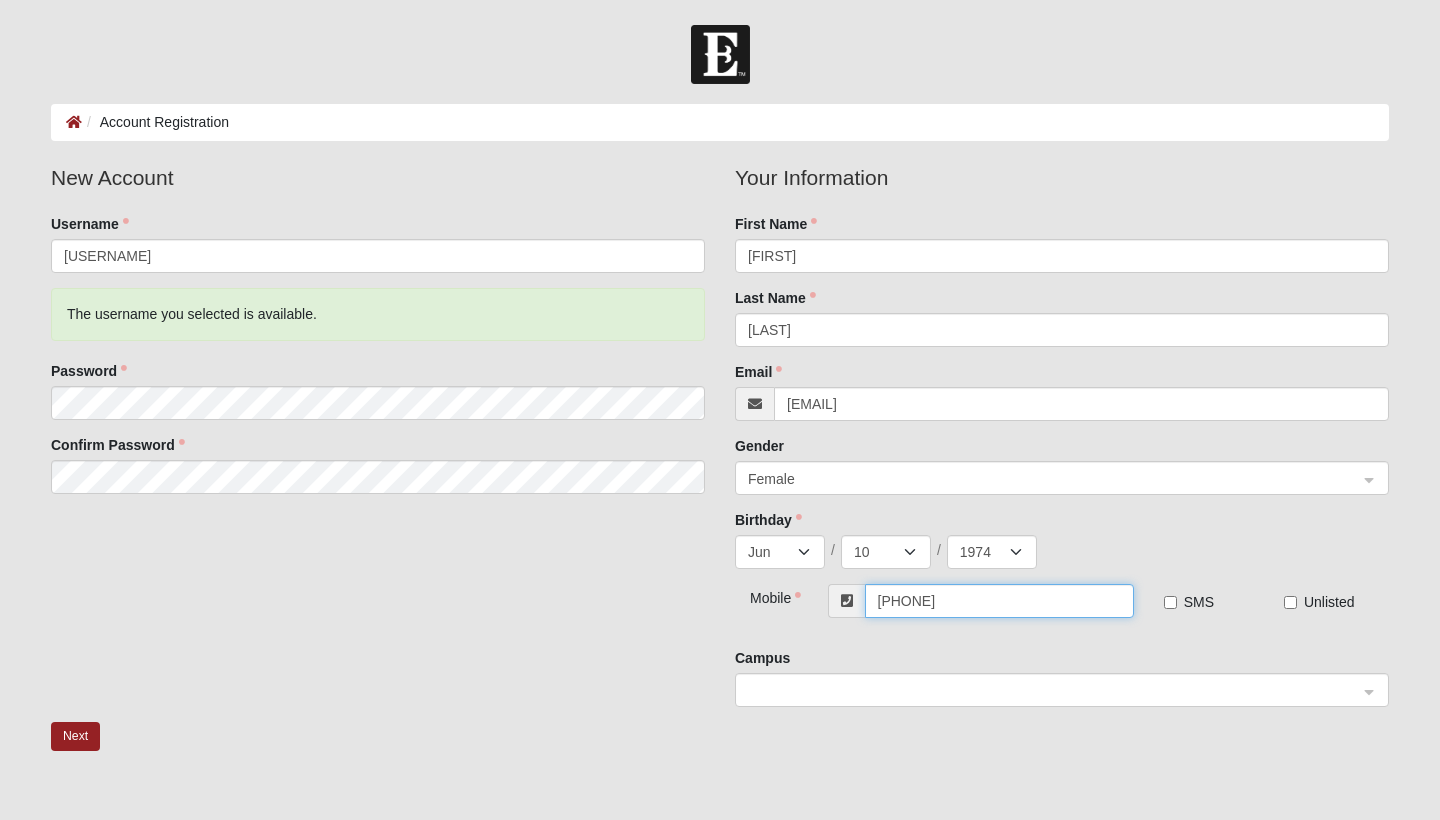 type on "[PHONE]" 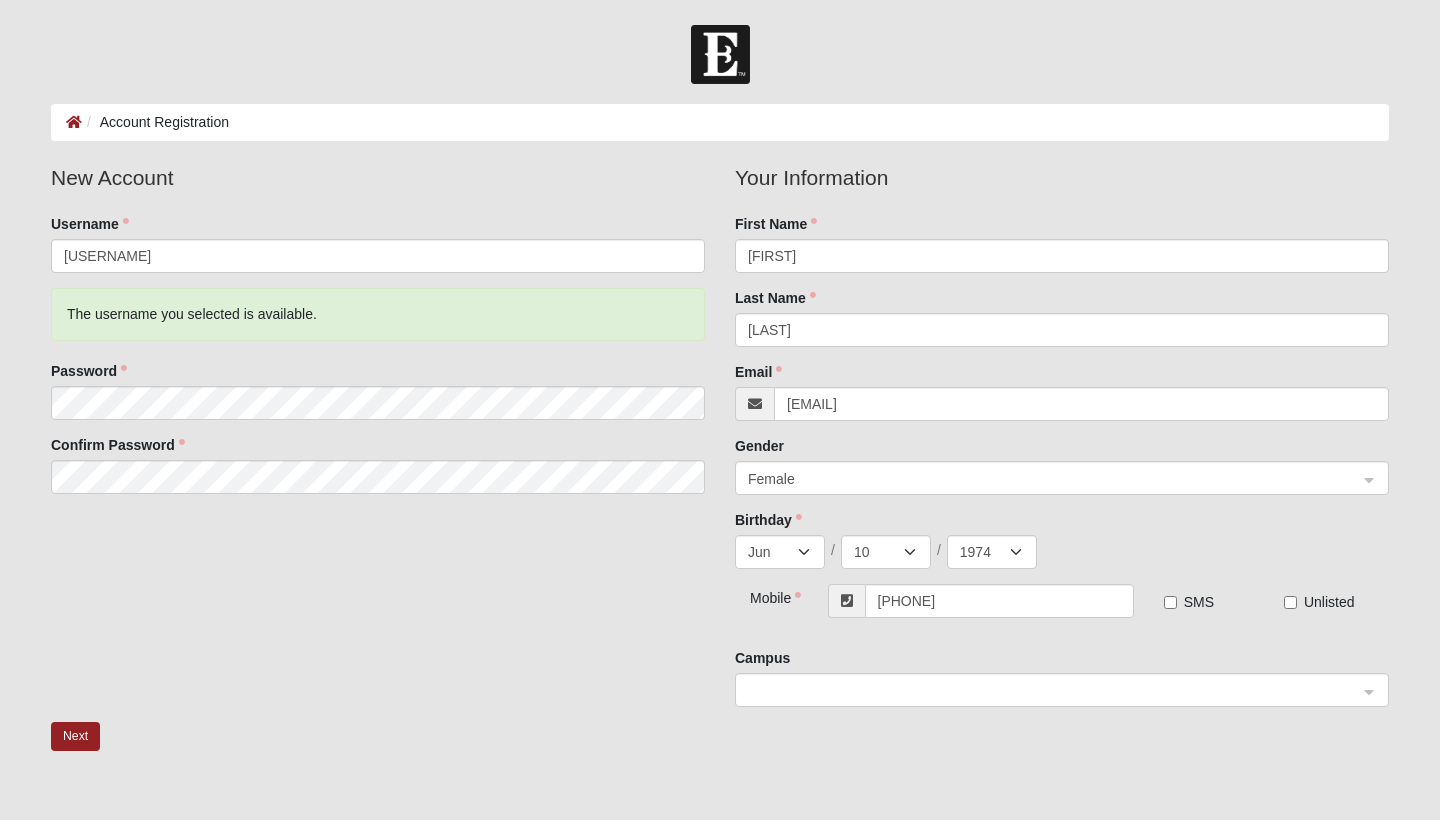 click on "Mobile      [PHONE]   SMS Unlisted" at bounding box center [1062, 616] 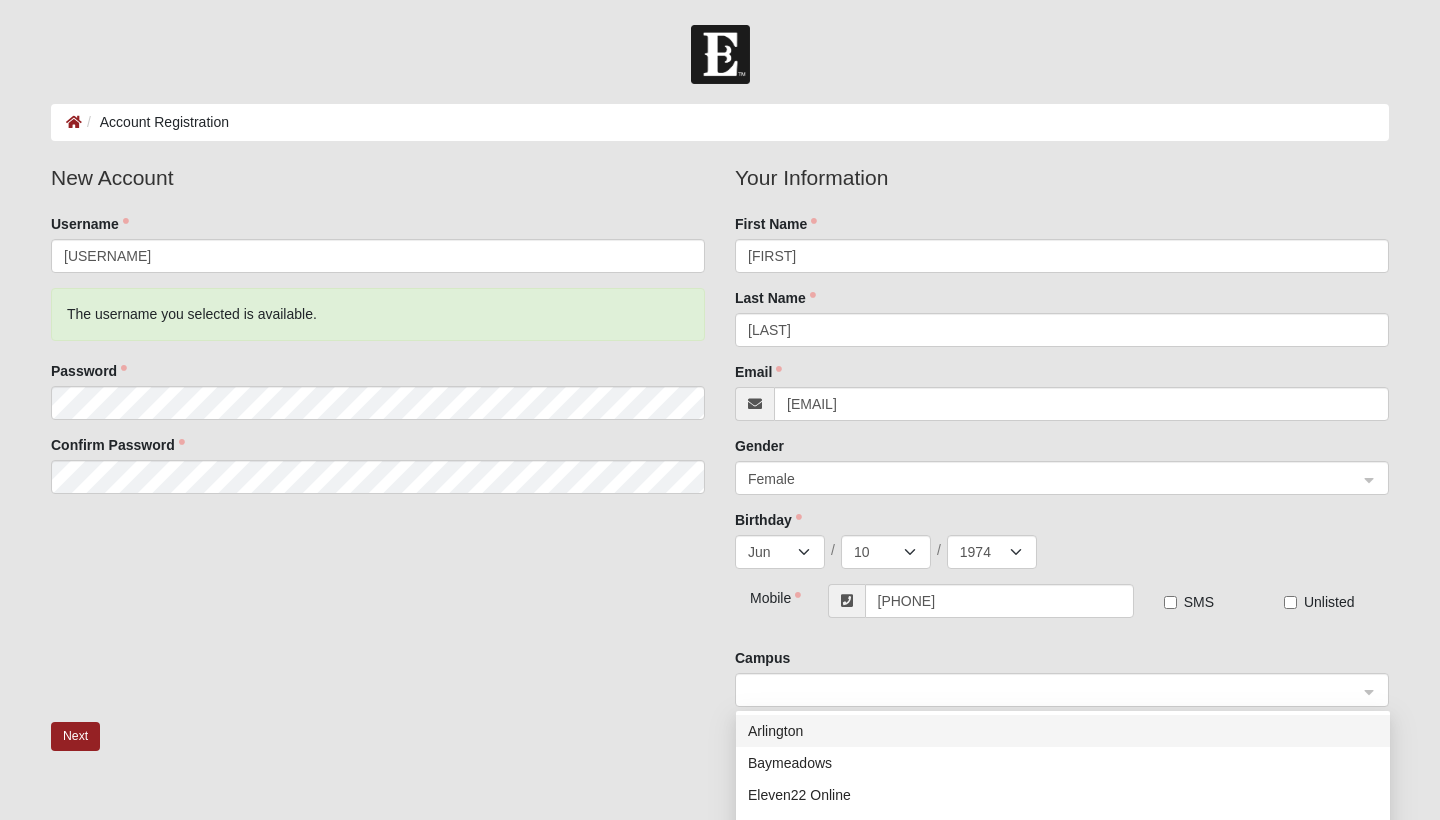 click 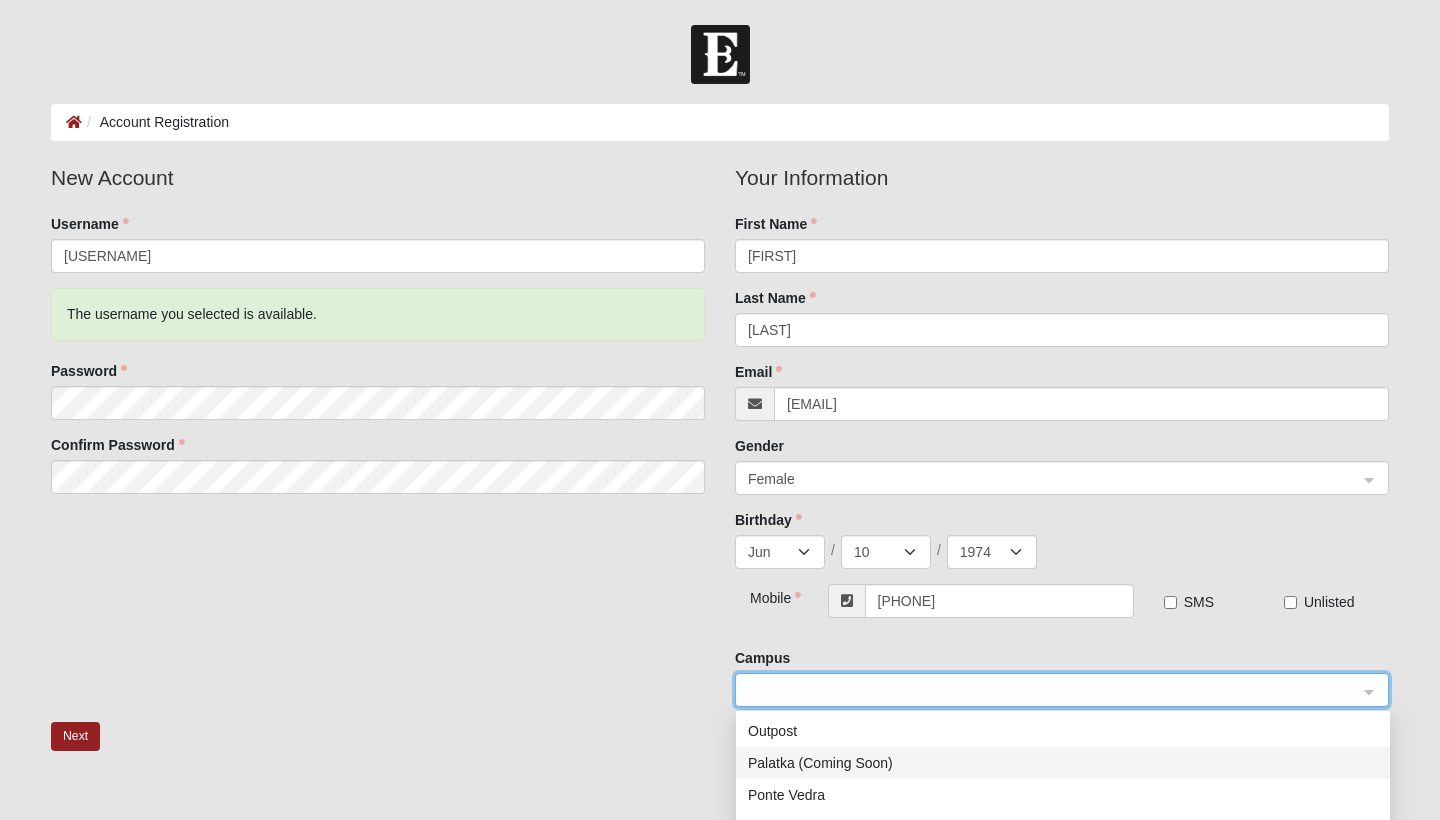 scroll, scrollTop: 256, scrollLeft: 0, axis: vertical 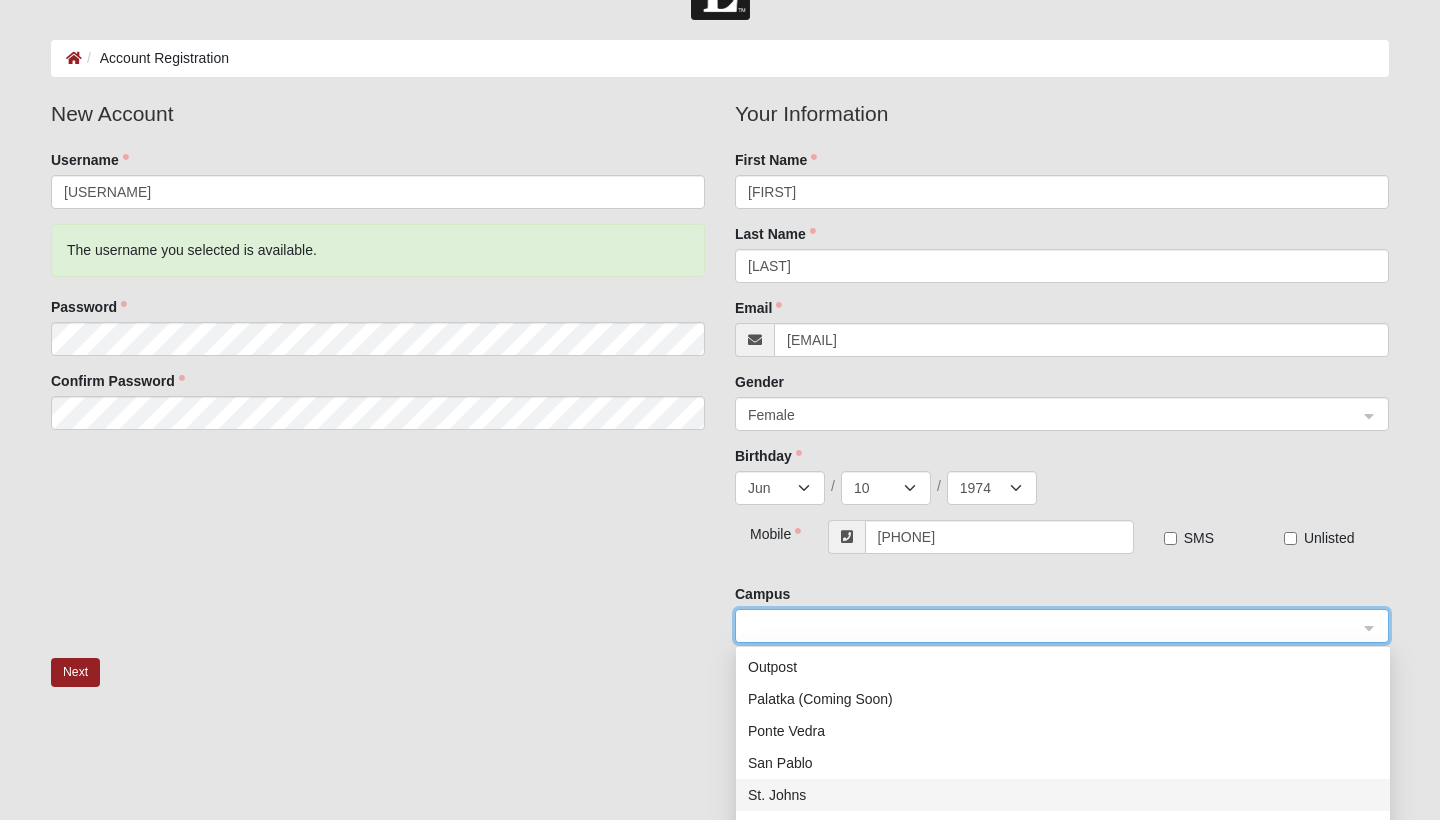 click on "St. Johns" at bounding box center (1063, 795) 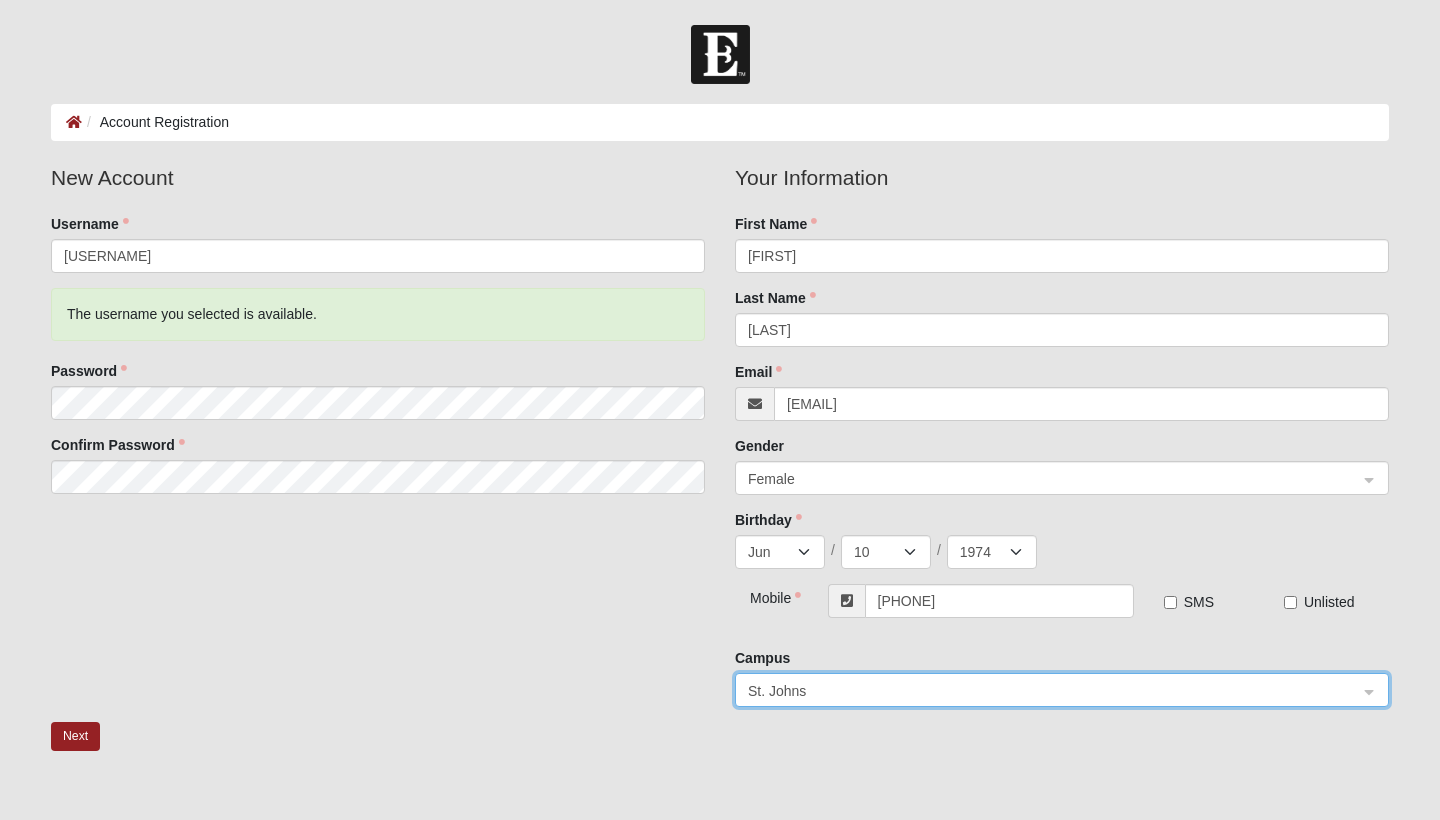 scroll, scrollTop: 0, scrollLeft: 0, axis: both 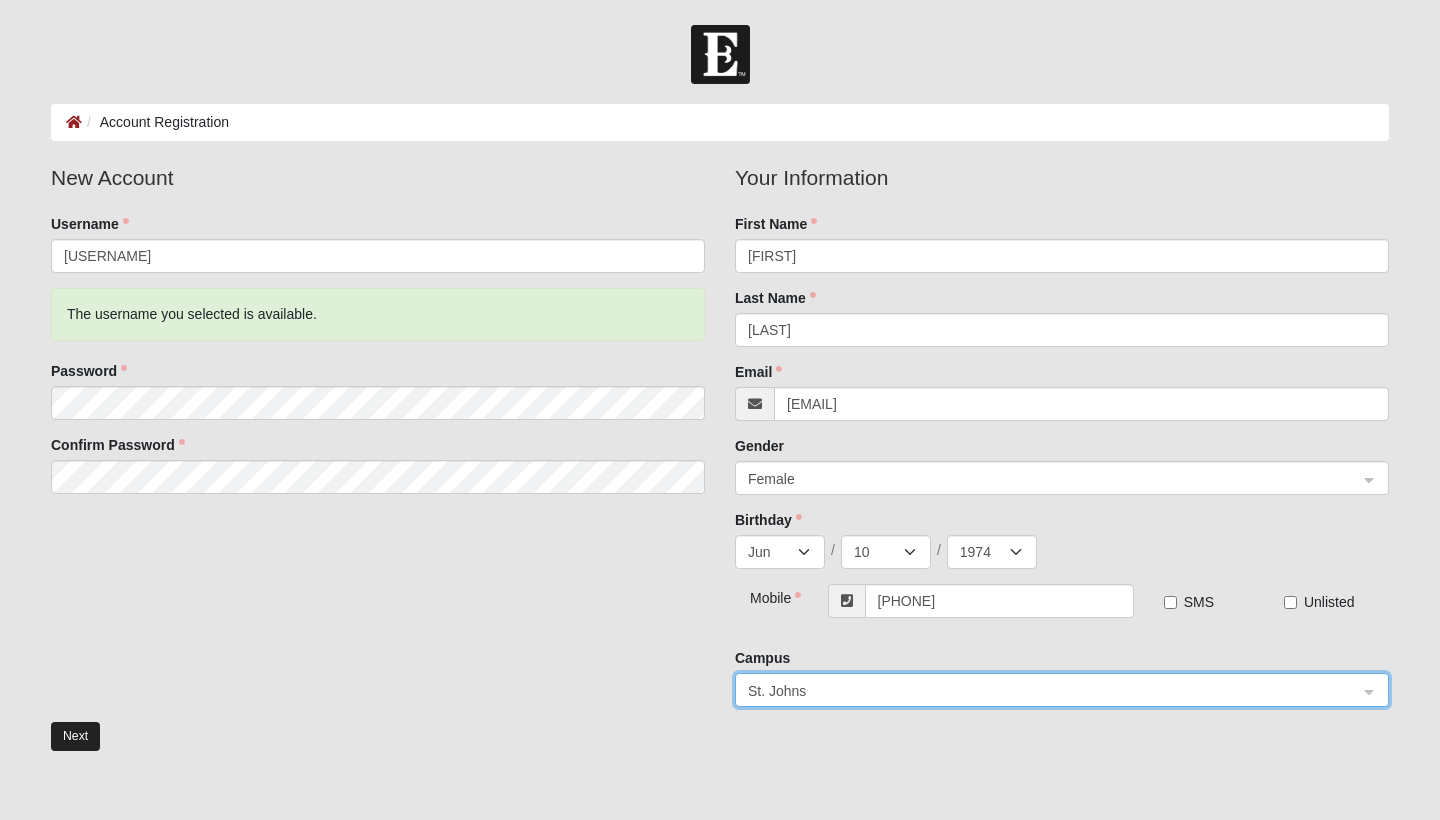click on "Next" at bounding box center [75, 736] 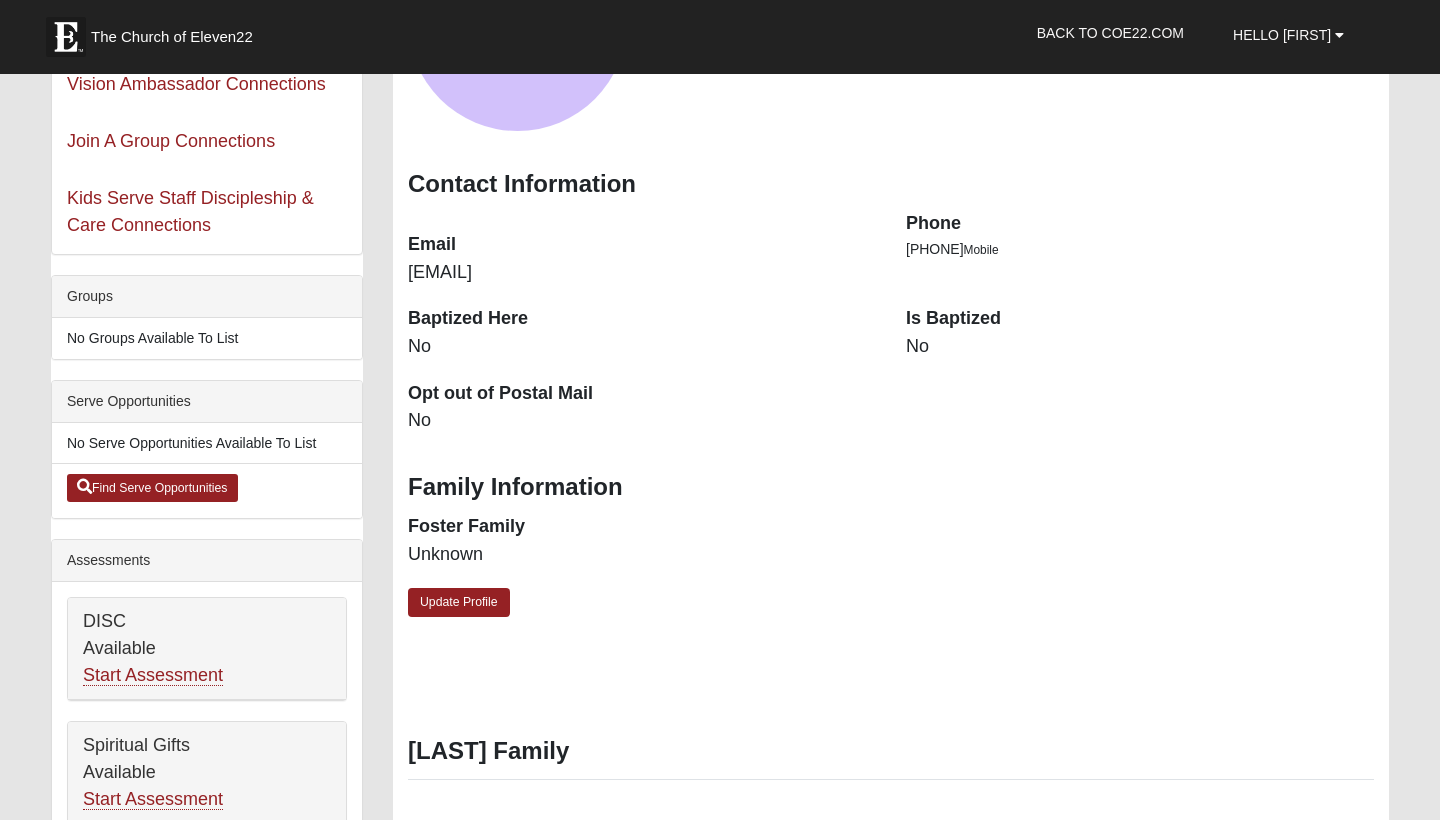 scroll, scrollTop: 271, scrollLeft: 0, axis: vertical 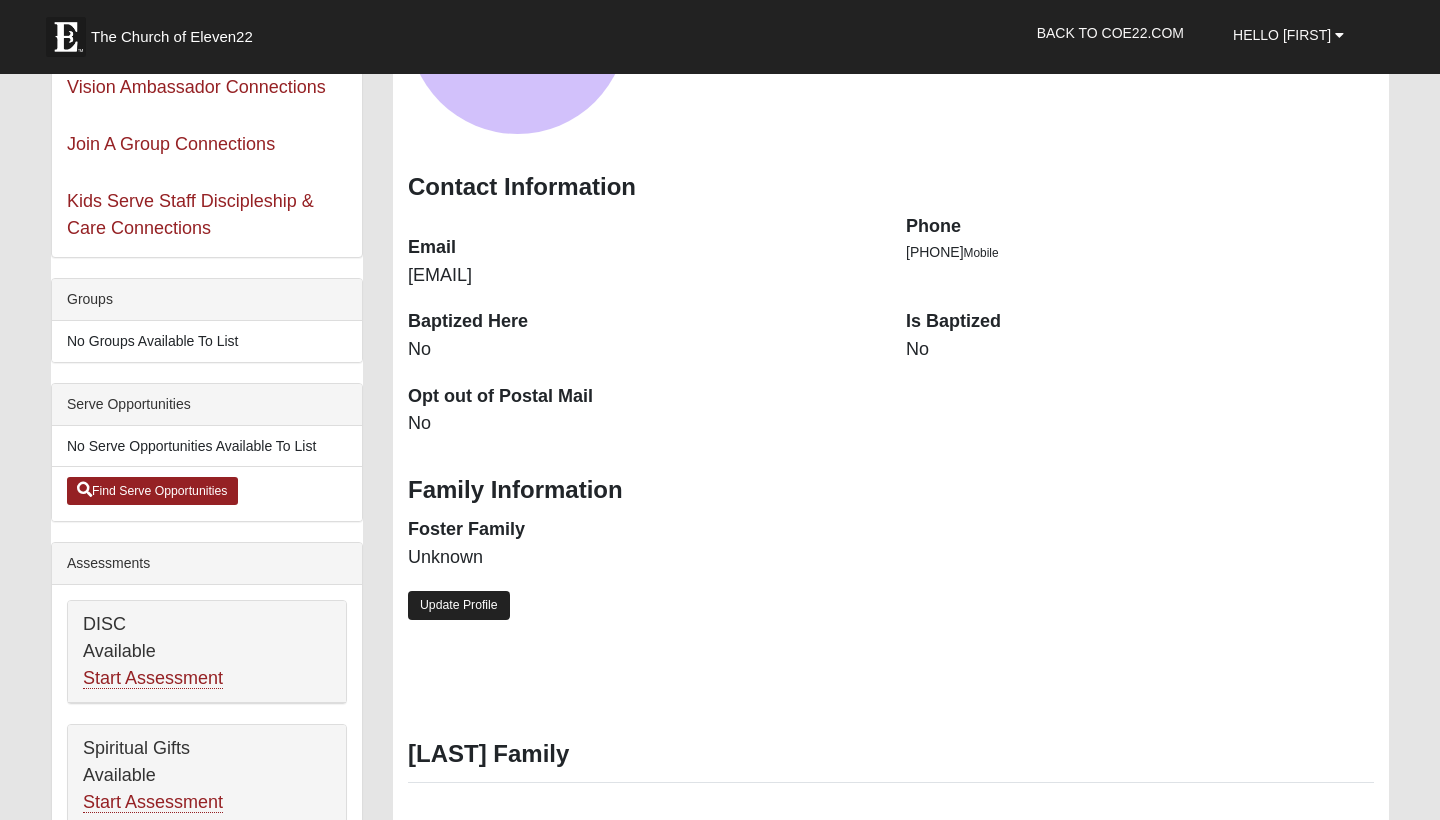 click on "Update Profile" at bounding box center (459, 605) 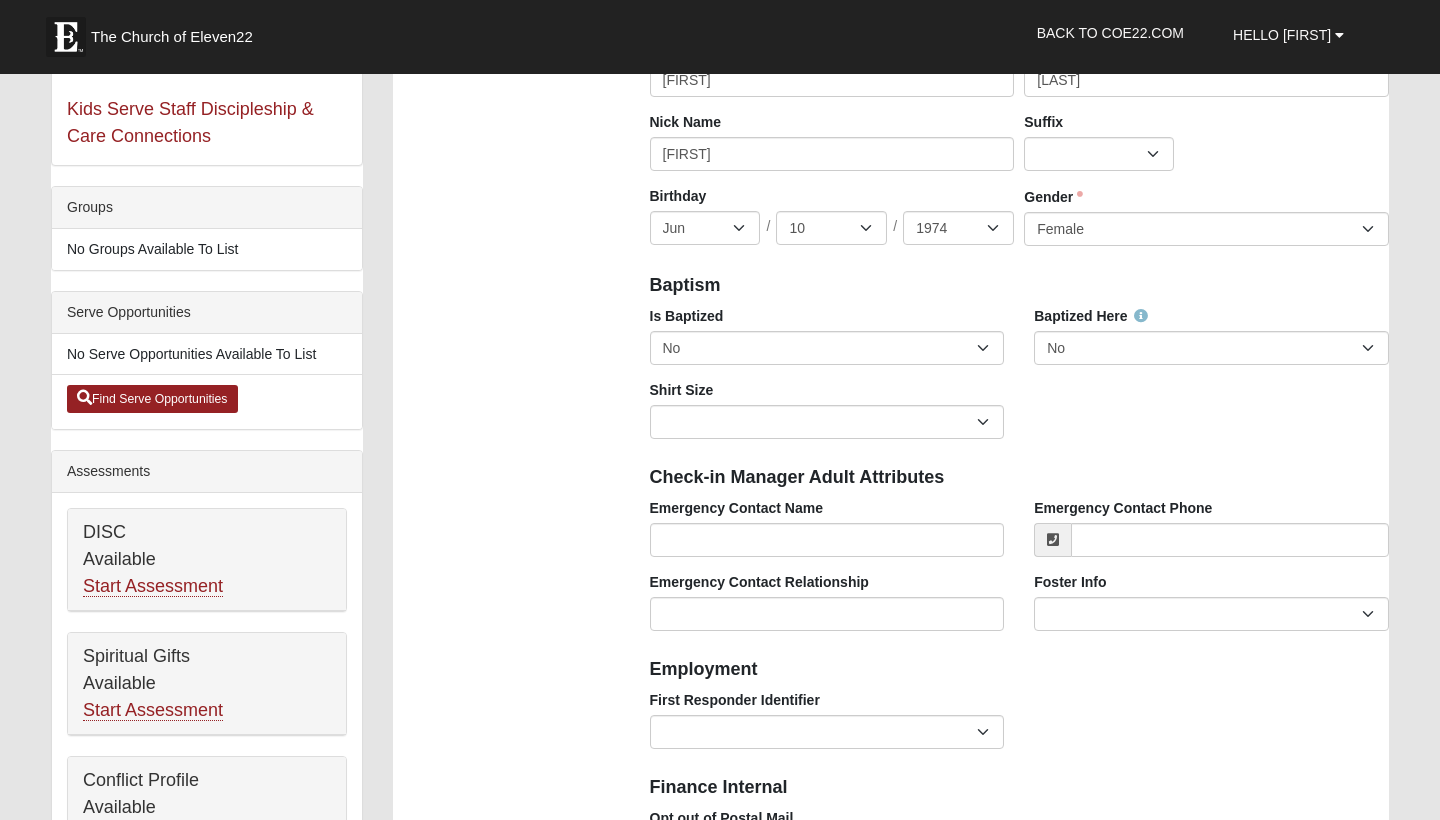 scroll, scrollTop: 365, scrollLeft: 0, axis: vertical 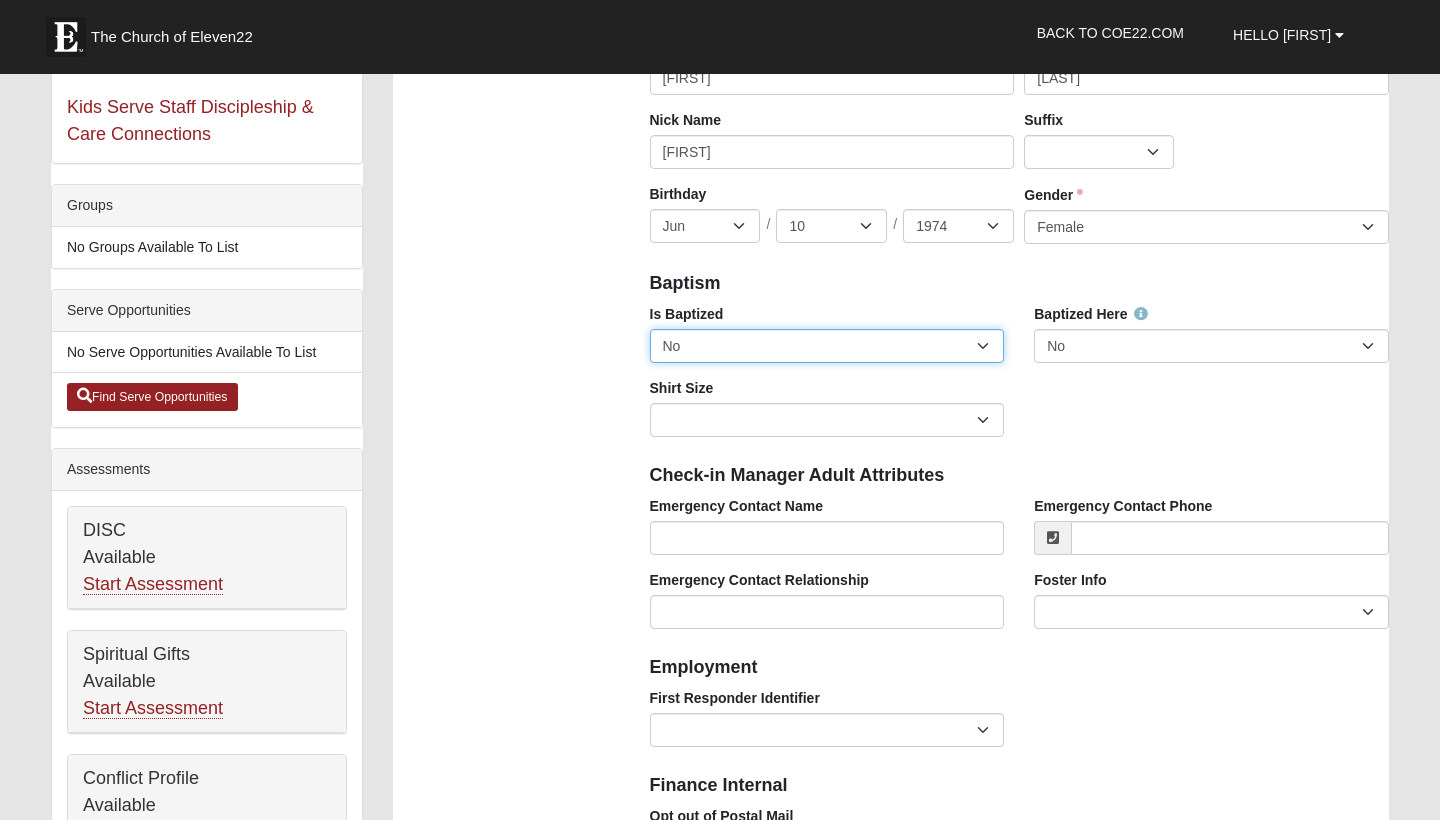 select on "True" 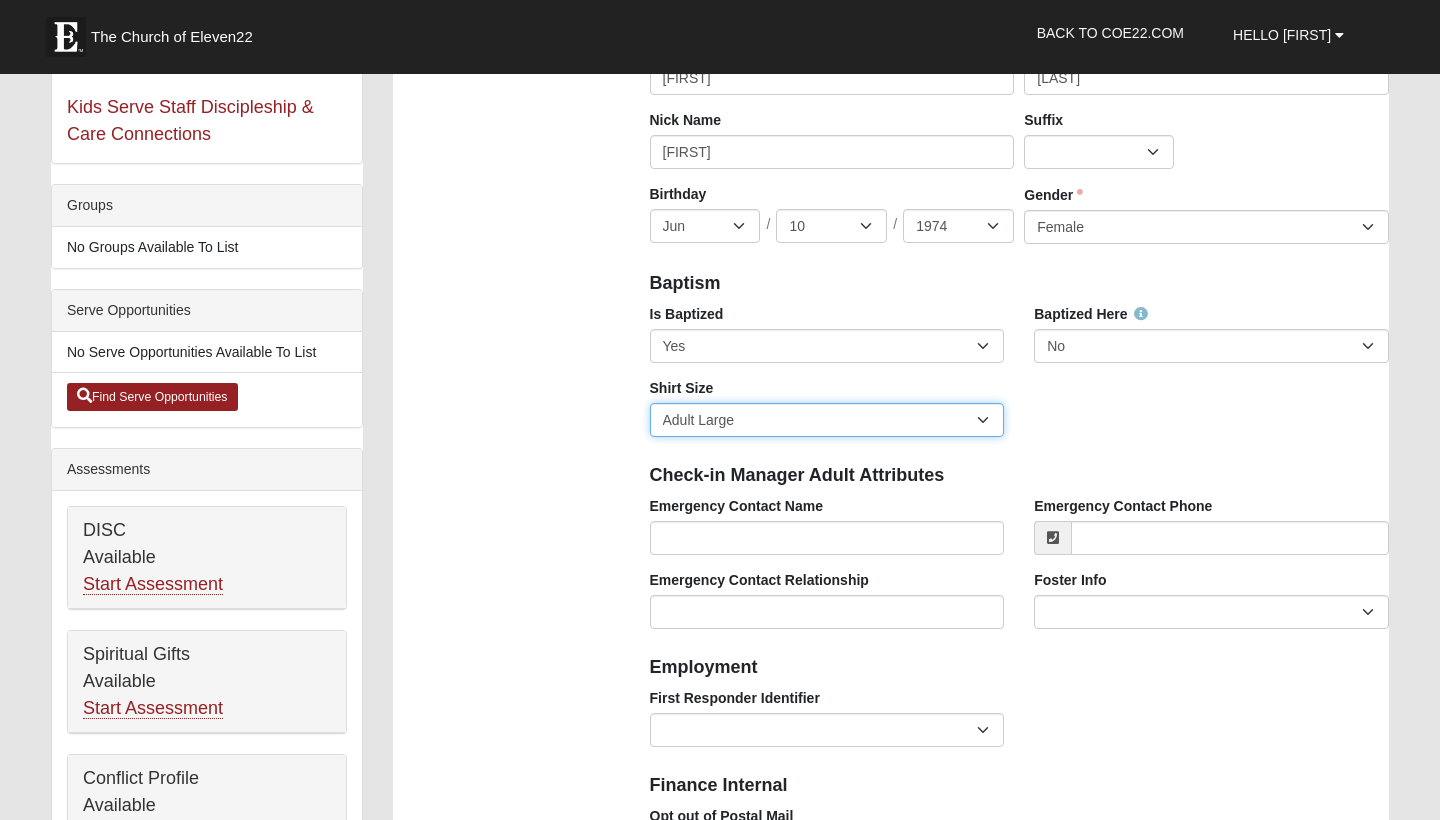 select on "Adult Medium" 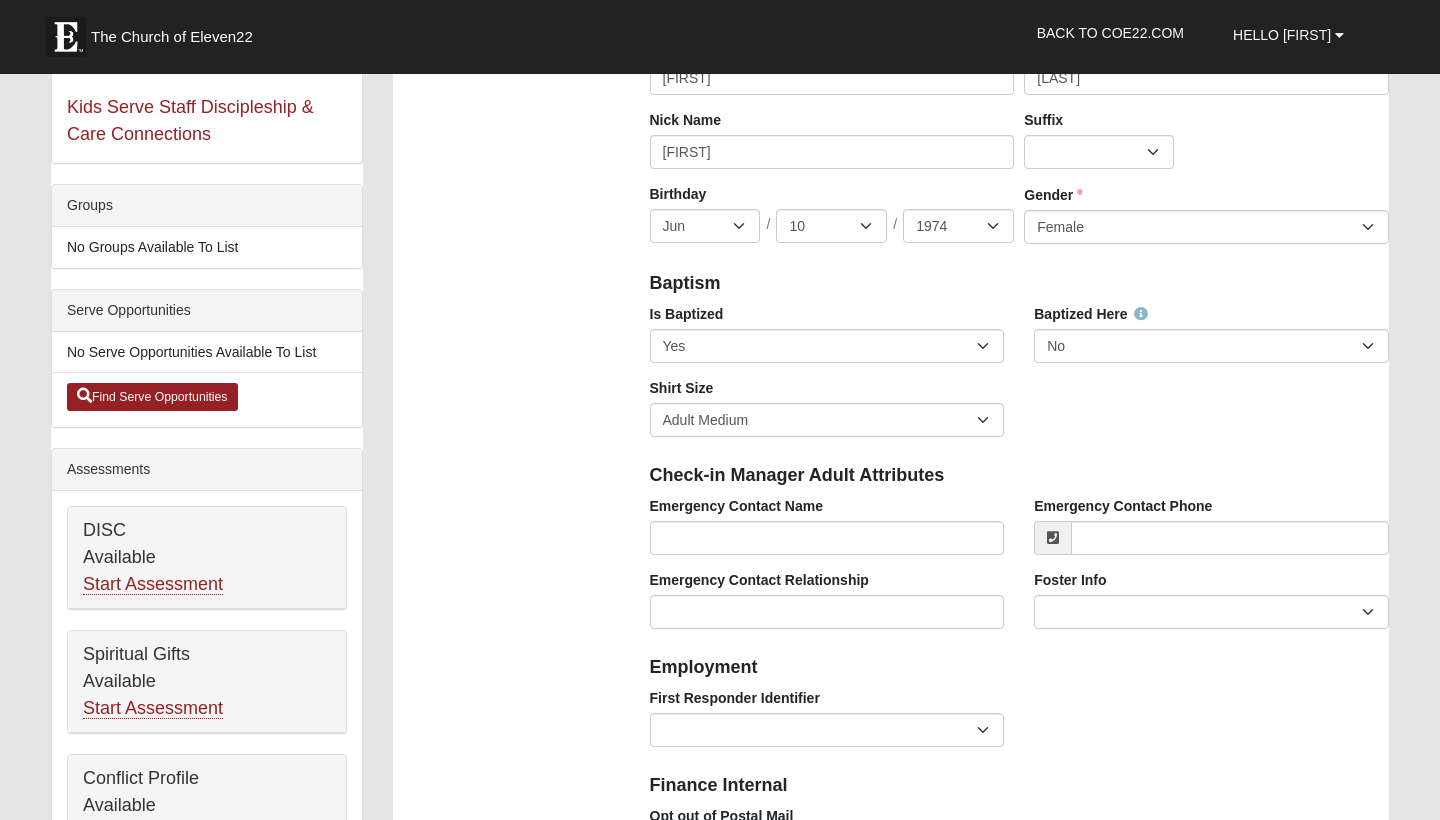 click on "Photo
Family Information
Campus
Arlington
Baymeadows
Eleven22 Online
Fleming Island
Jesup
Mandarin
North Jax
Orange Park
Outpost
Palatka (Coming Soon)
Ponte Vedra
San Pablo
St. Johns
St. Augustine (Coming Soon)
Wildlight
NONE
Personal Information
First Name" at bounding box center [891, 1178] 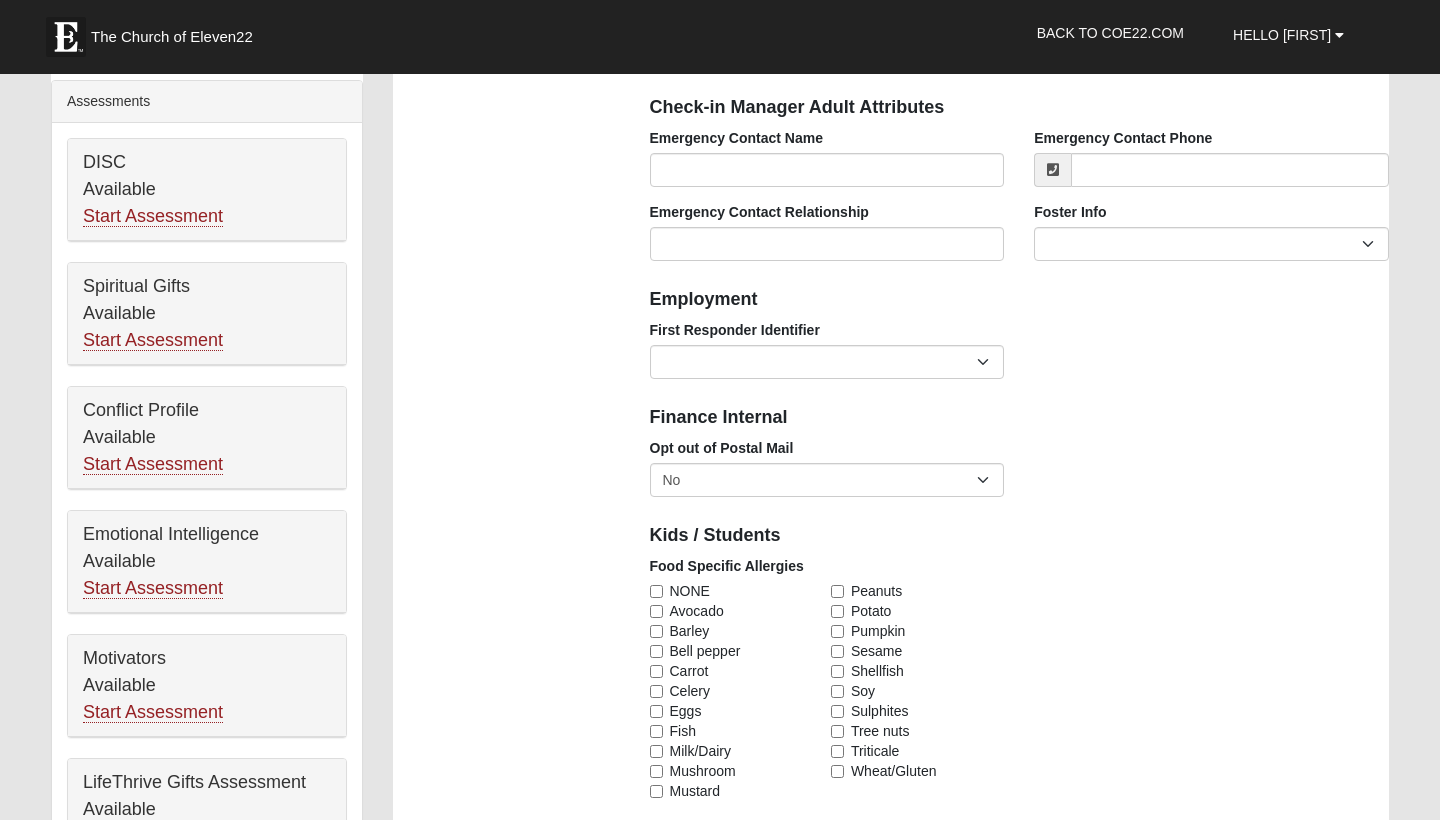 scroll, scrollTop: 735, scrollLeft: 0, axis: vertical 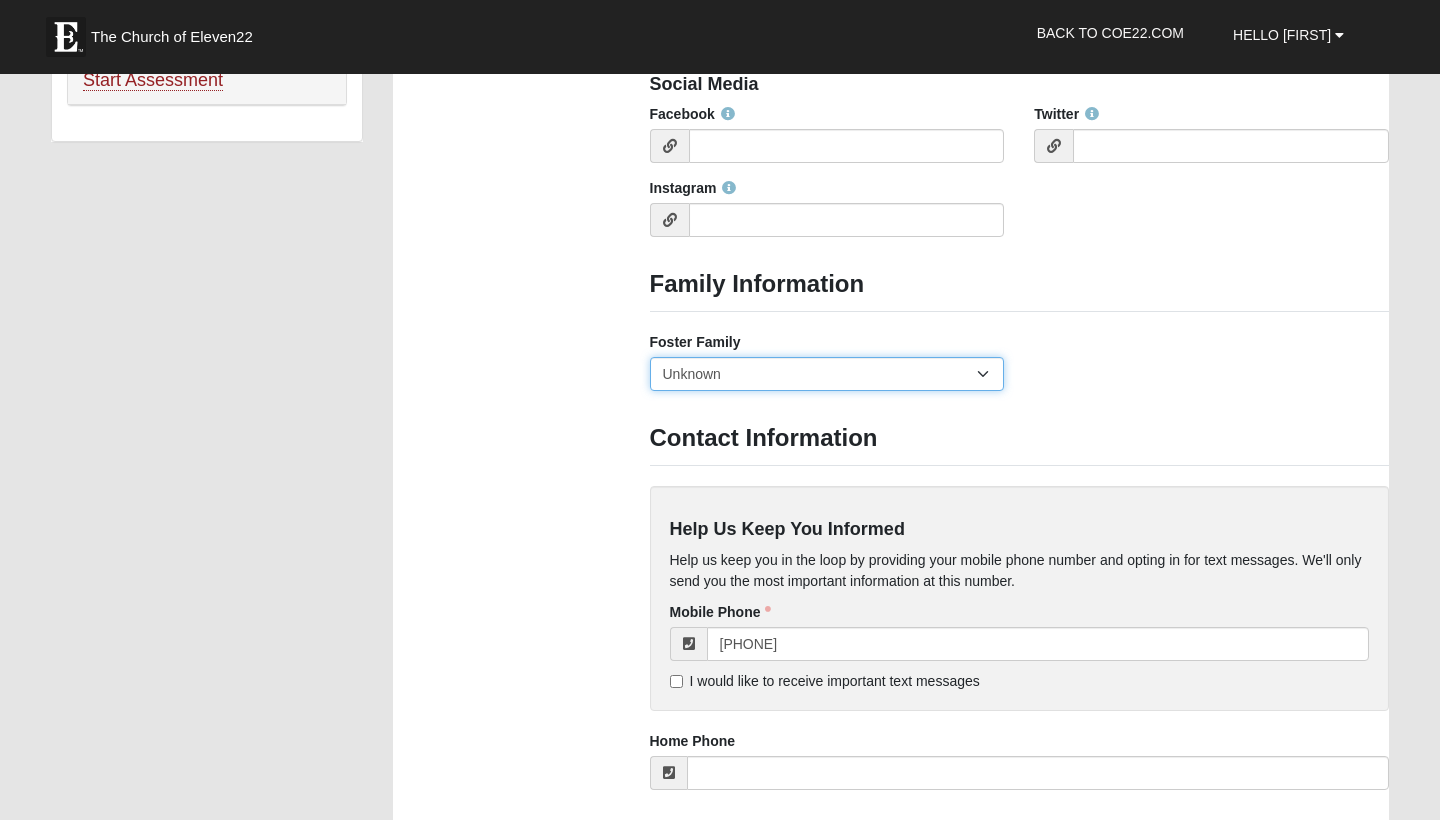 select on "2891" 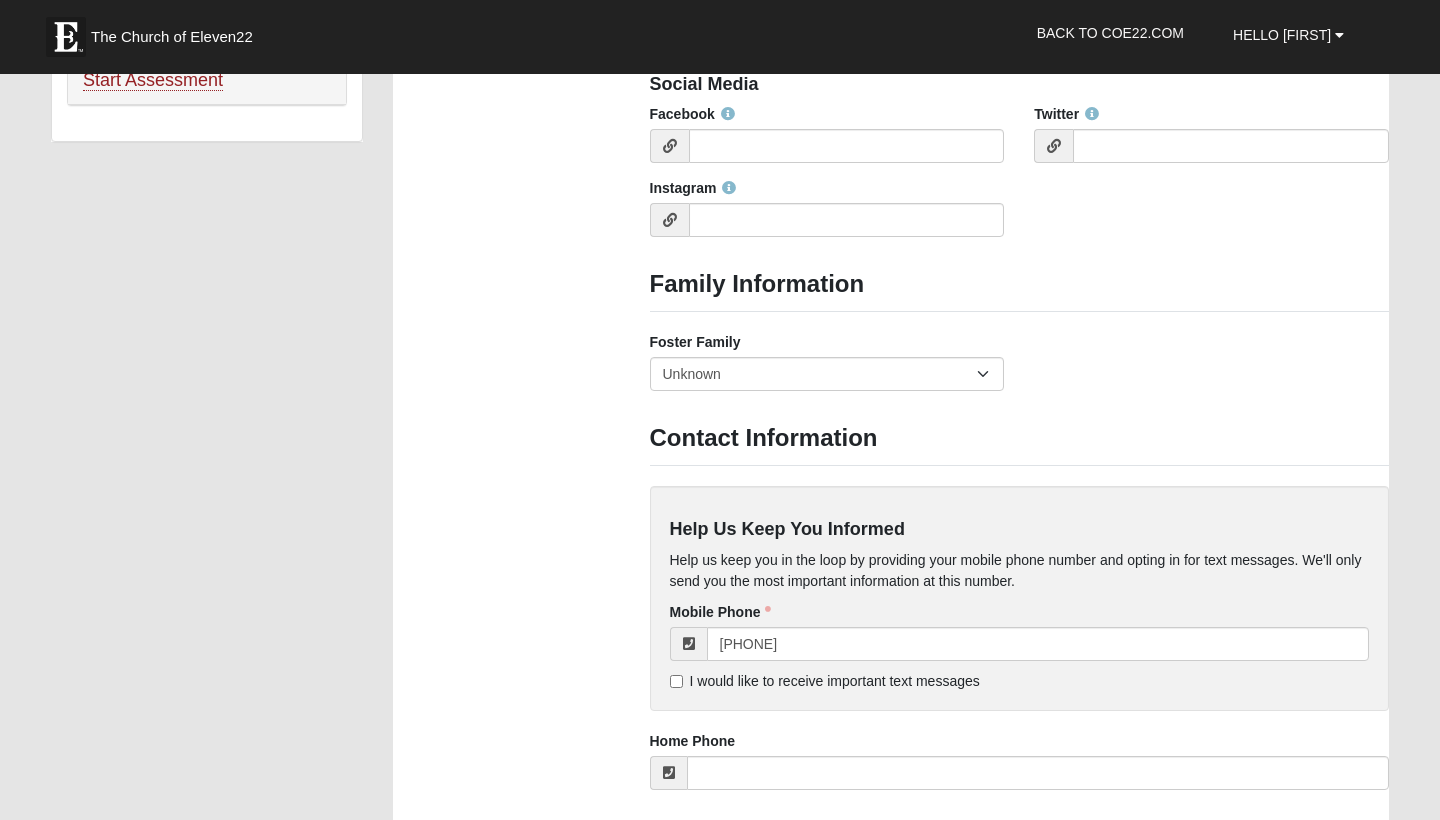 click on "Photo
Family Information
Campus
Arlington
Baymeadows
Eleven22 Online
Fleming Island
Jesup
Mandarin
North Jax
Orange Park
Outpost
Palatka (Coming Soon)
Ponte Vedra
San Pablo
St. Johns
St. Augustine (Coming Soon)
Wildlight
NONE
Personal Information
First Name" at bounding box center (891, 54) 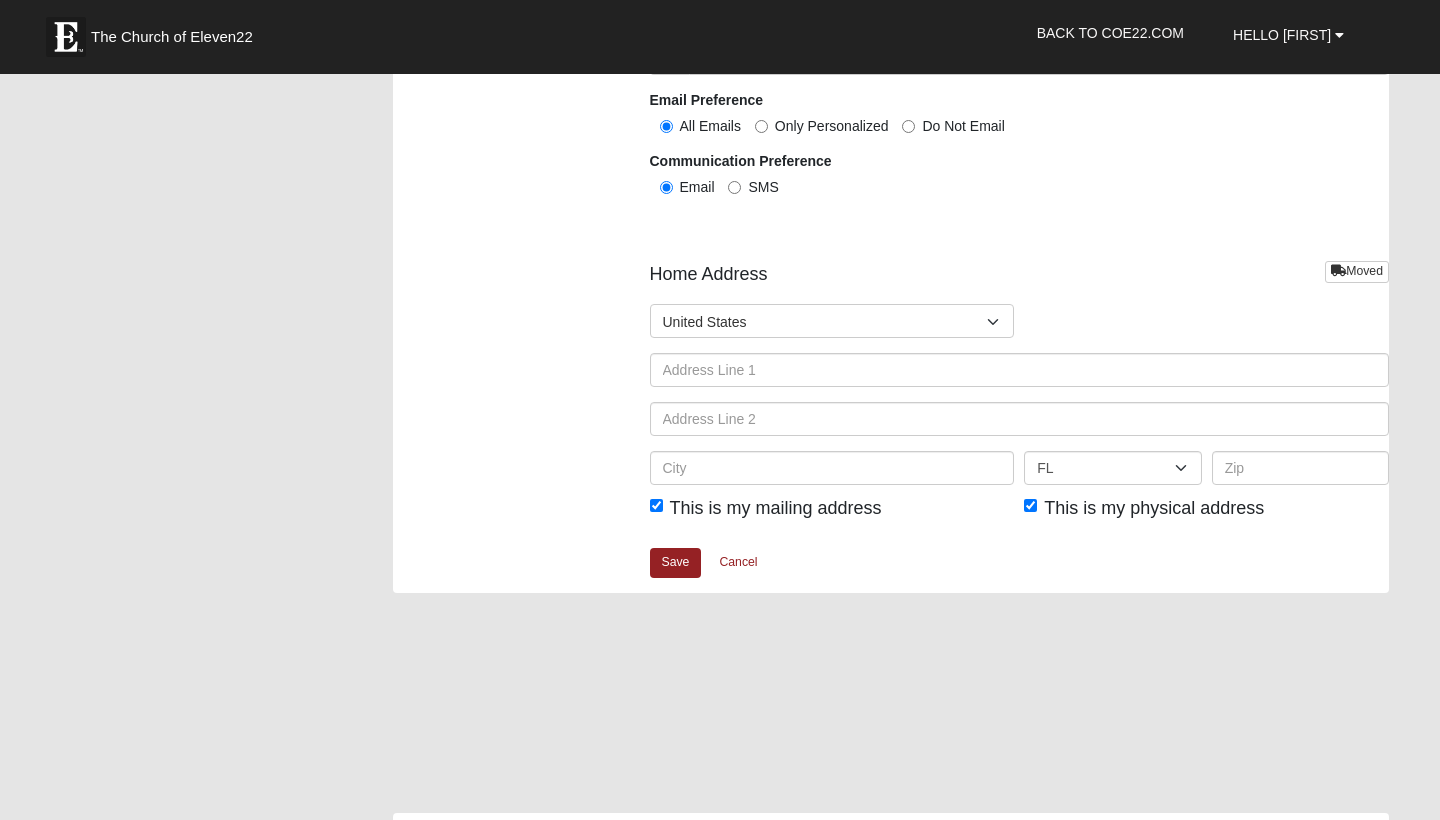 scroll, scrollTop: 2332, scrollLeft: 0, axis: vertical 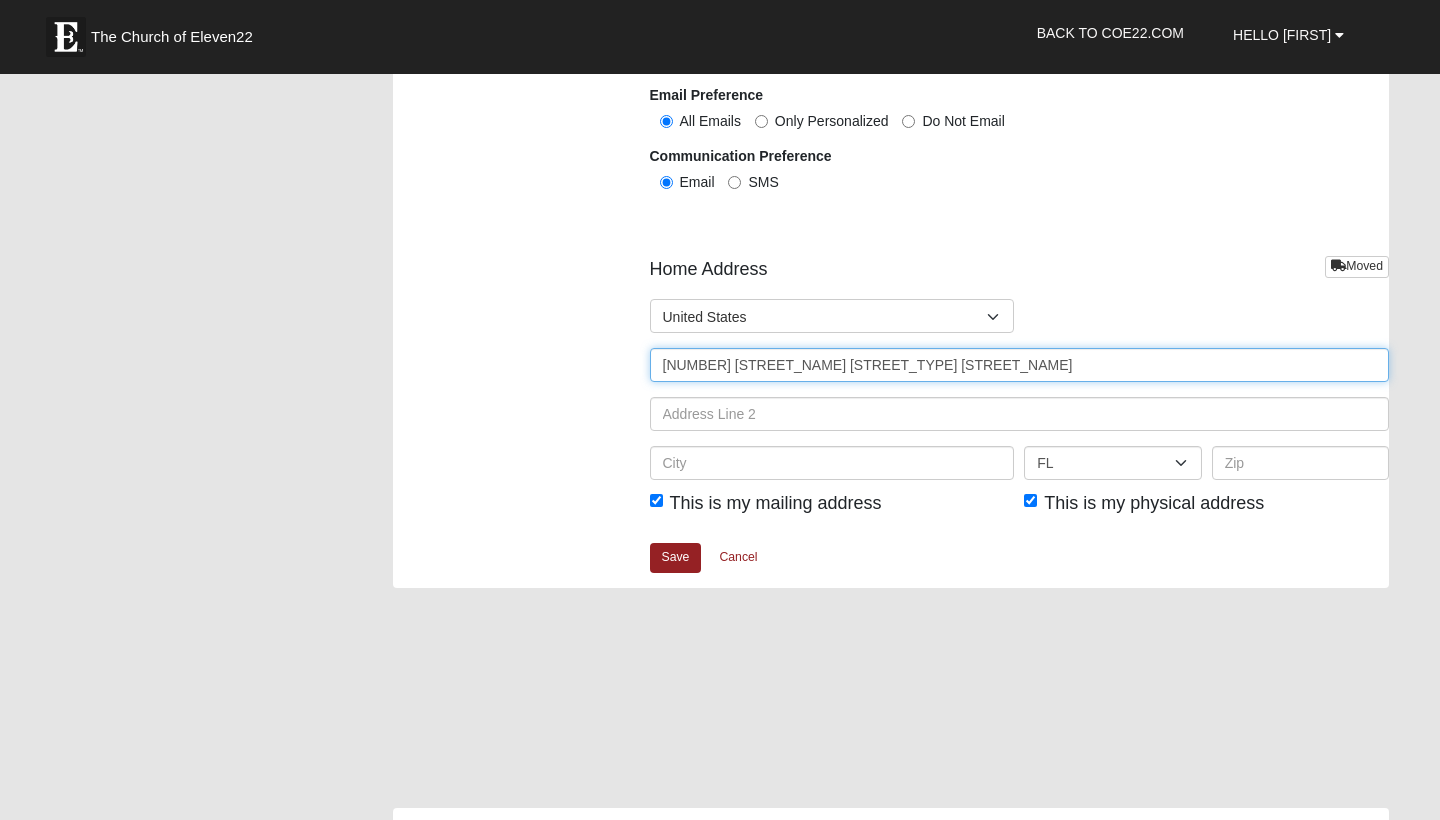 type on "5886 Bartram Village Dr" 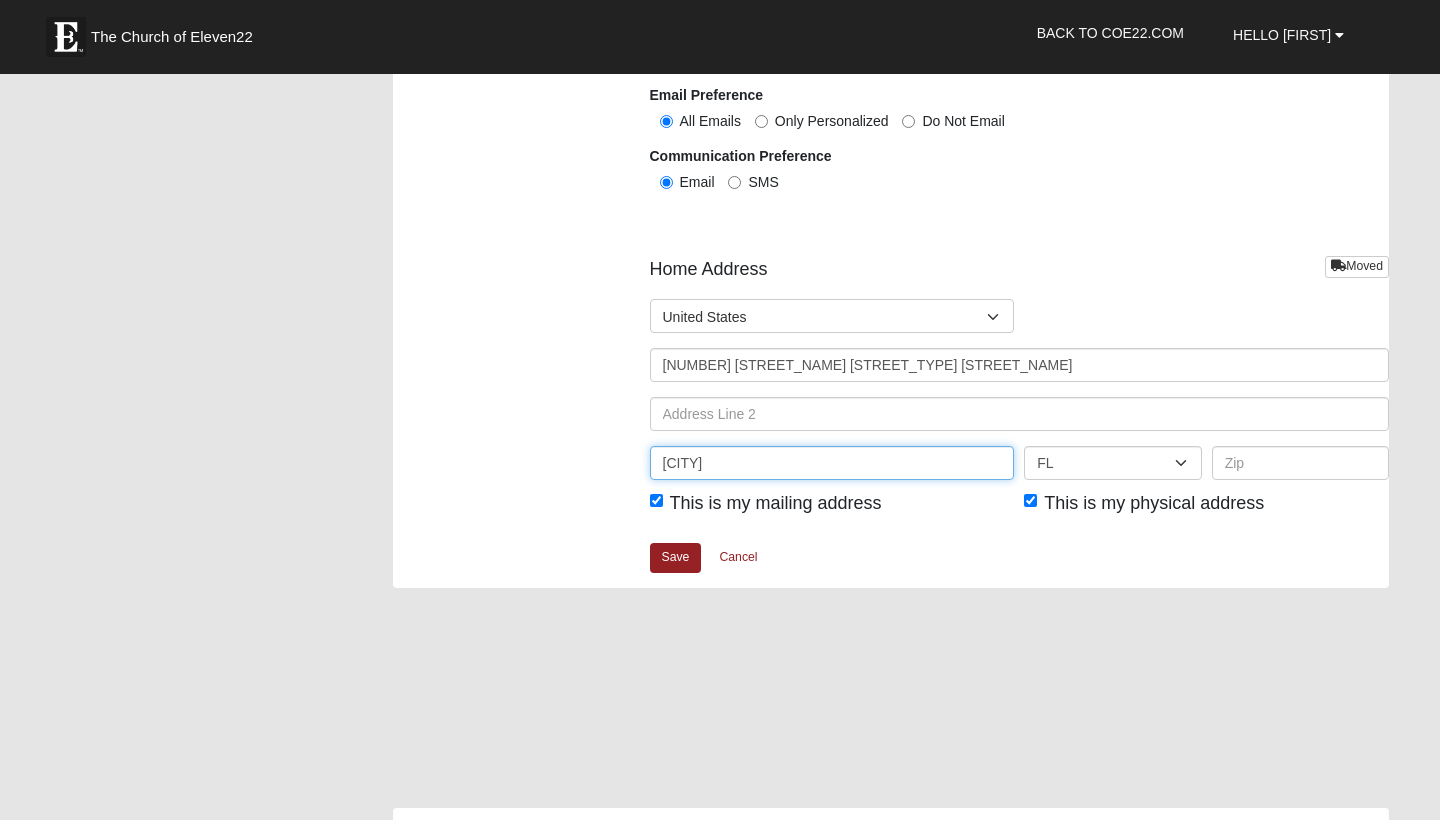 type on "Jacksonville" 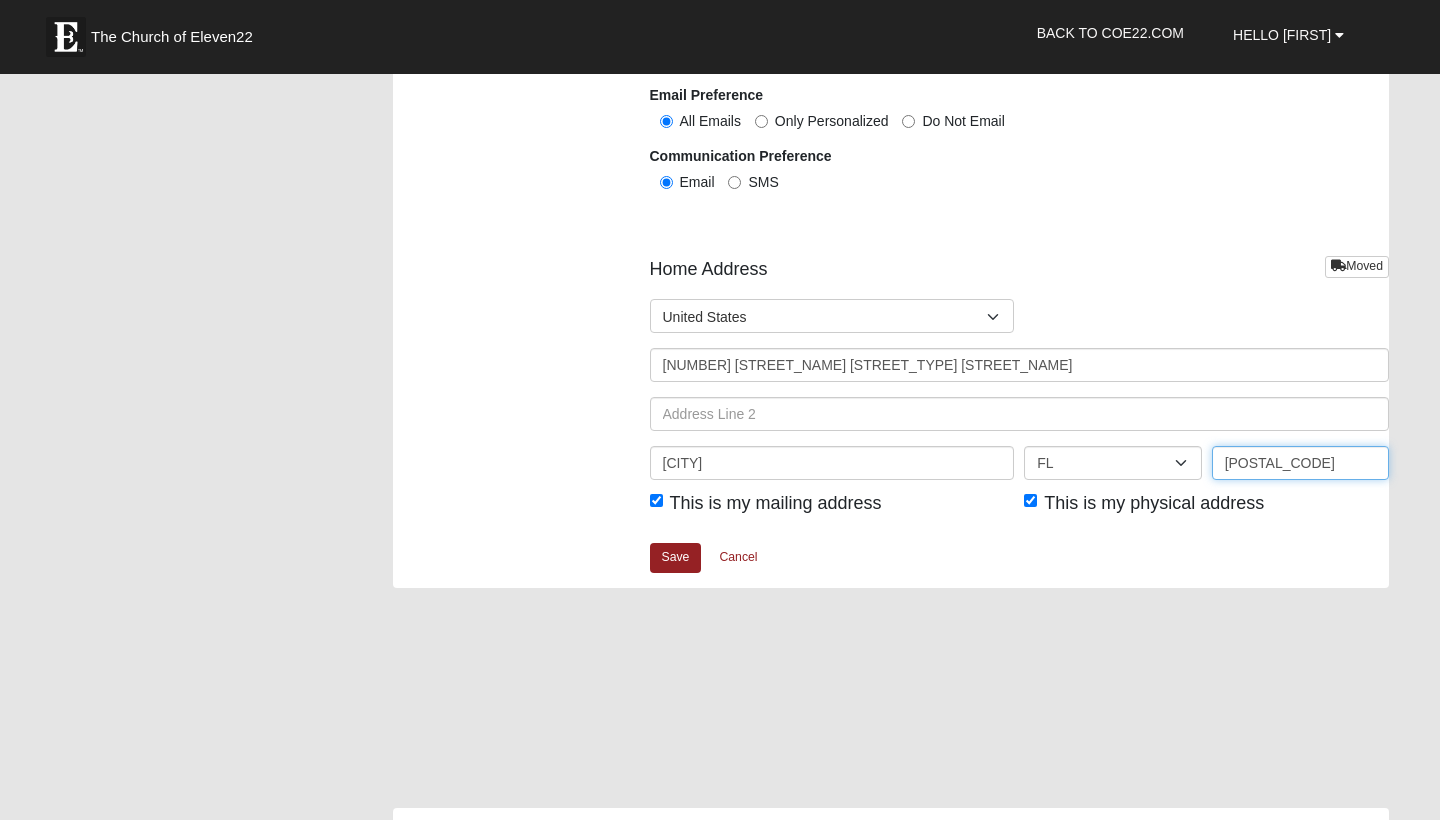 type on "32258" 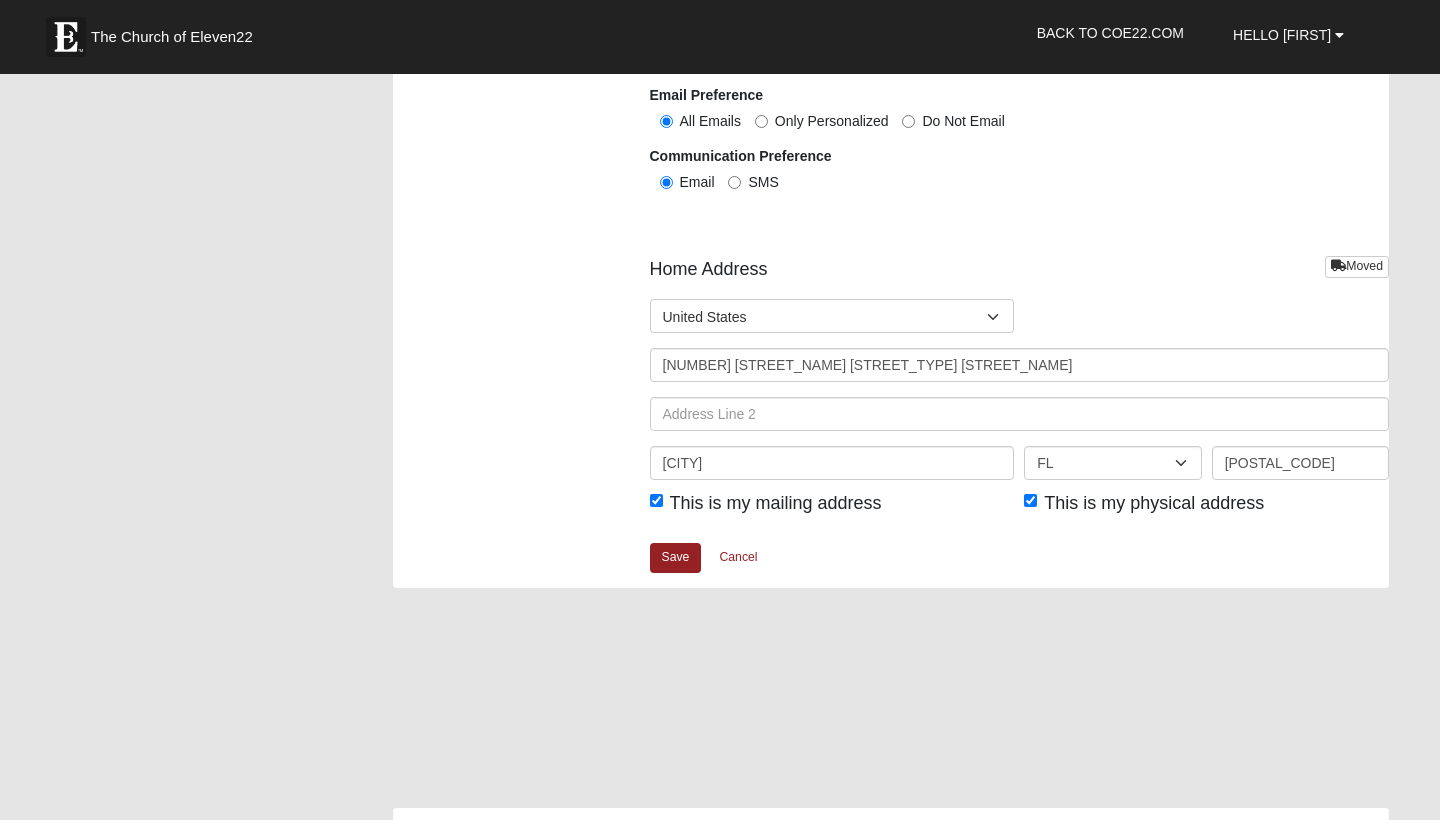 click on "Photo
Family Information
Campus
Arlington
Baymeadows
Eleven22 Online
Fleming Island
Jesup
Mandarin
North Jax
Orange Park
Outpost
Palatka (Coming Soon)
Ponte Vedra
San Pablo
St. Johns
St. Augustine (Coming Soon)
Wildlight
NONE
Personal Information
First Name" at bounding box center (891, -789) 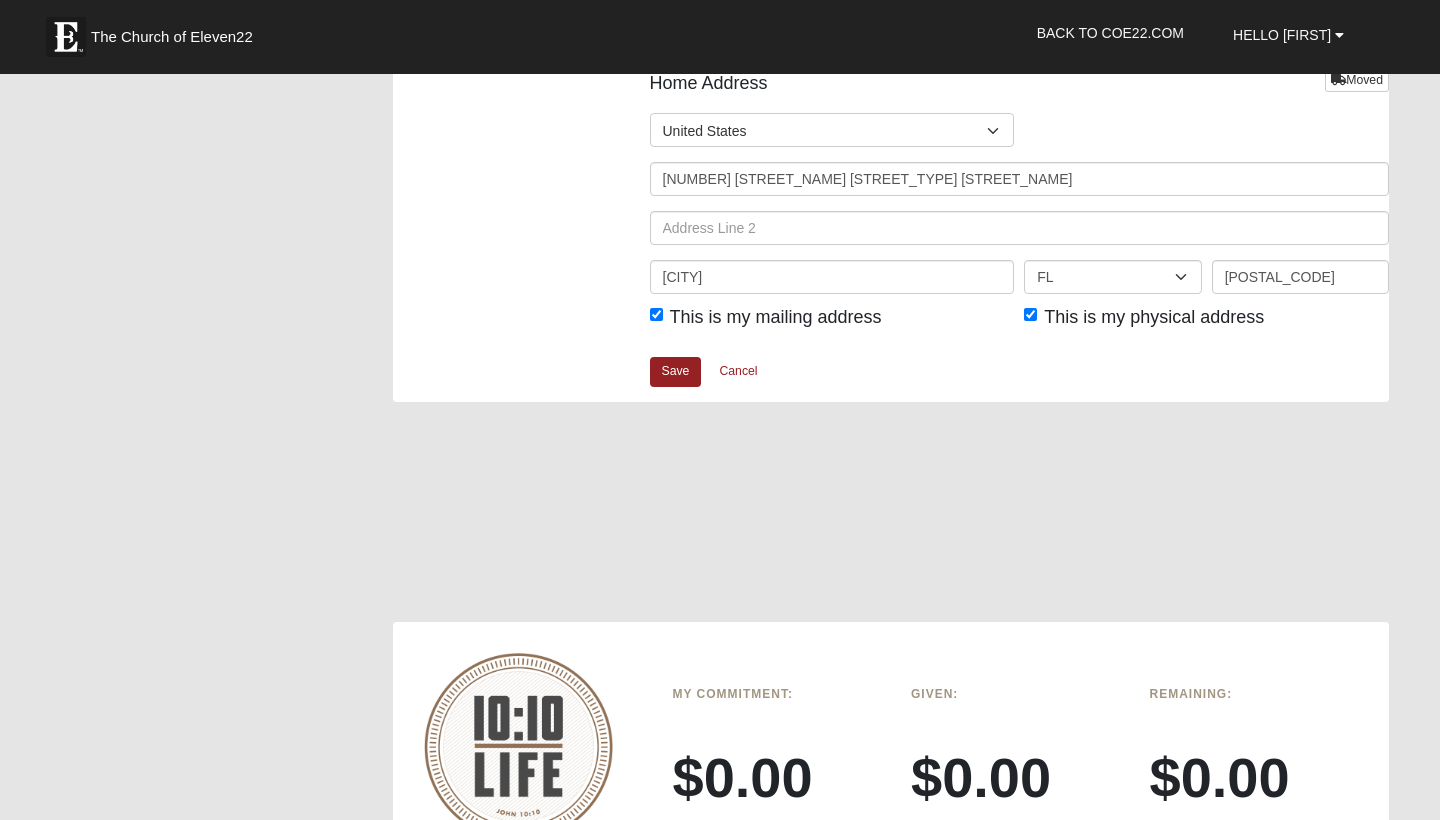 scroll, scrollTop: 2458, scrollLeft: 0, axis: vertical 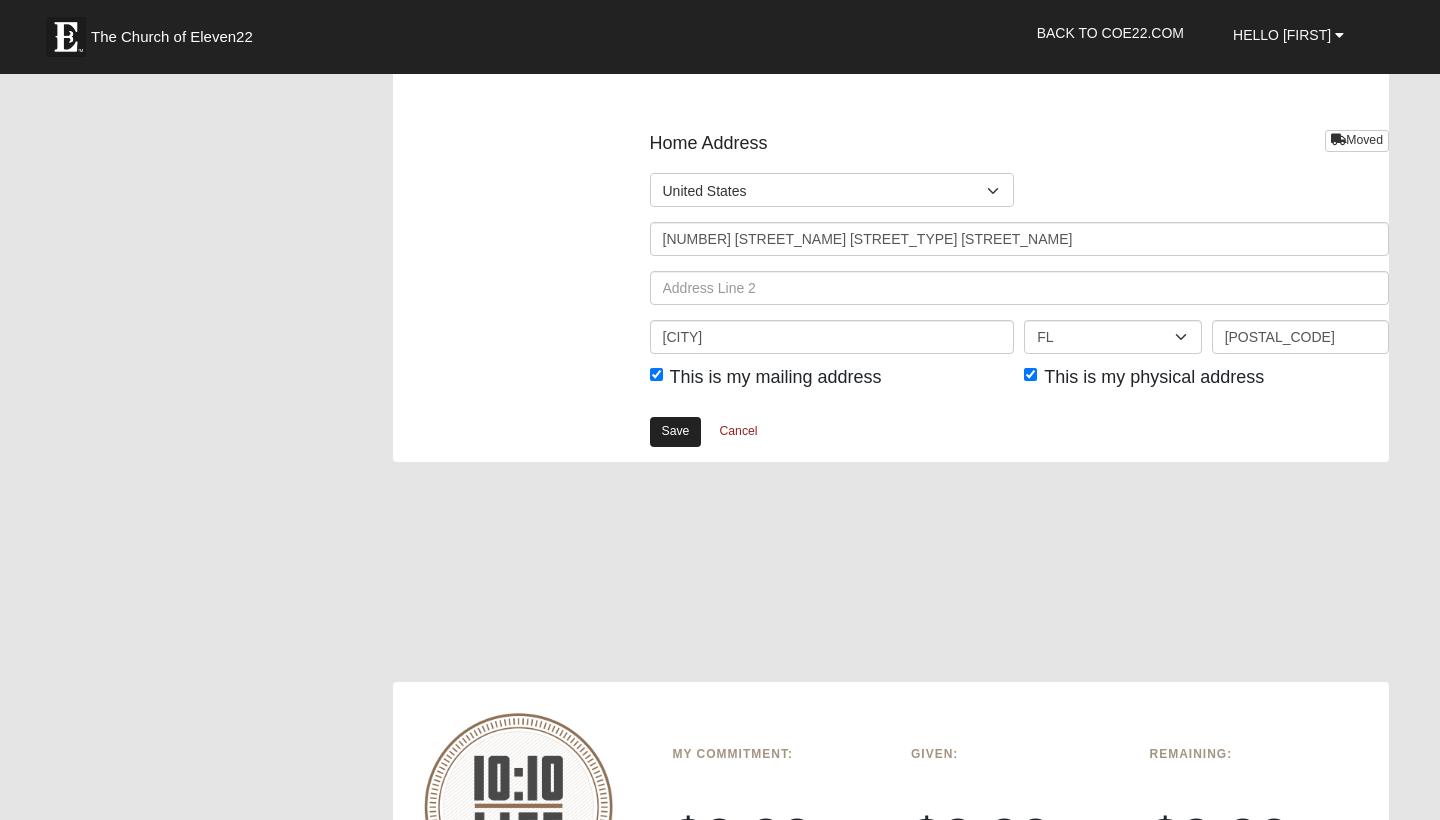 click on "Save" at bounding box center (676, 431) 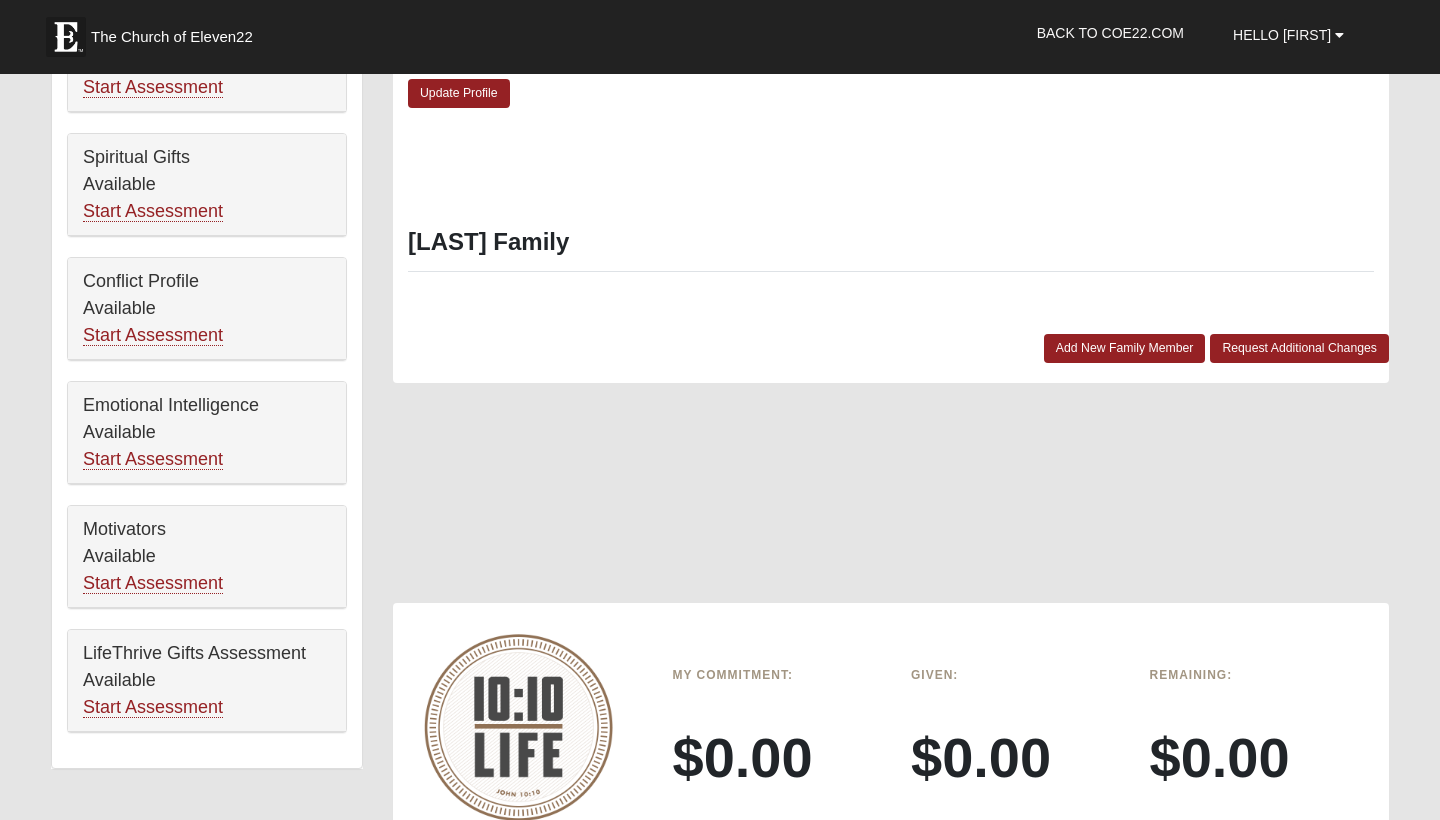 scroll, scrollTop: 737, scrollLeft: 0, axis: vertical 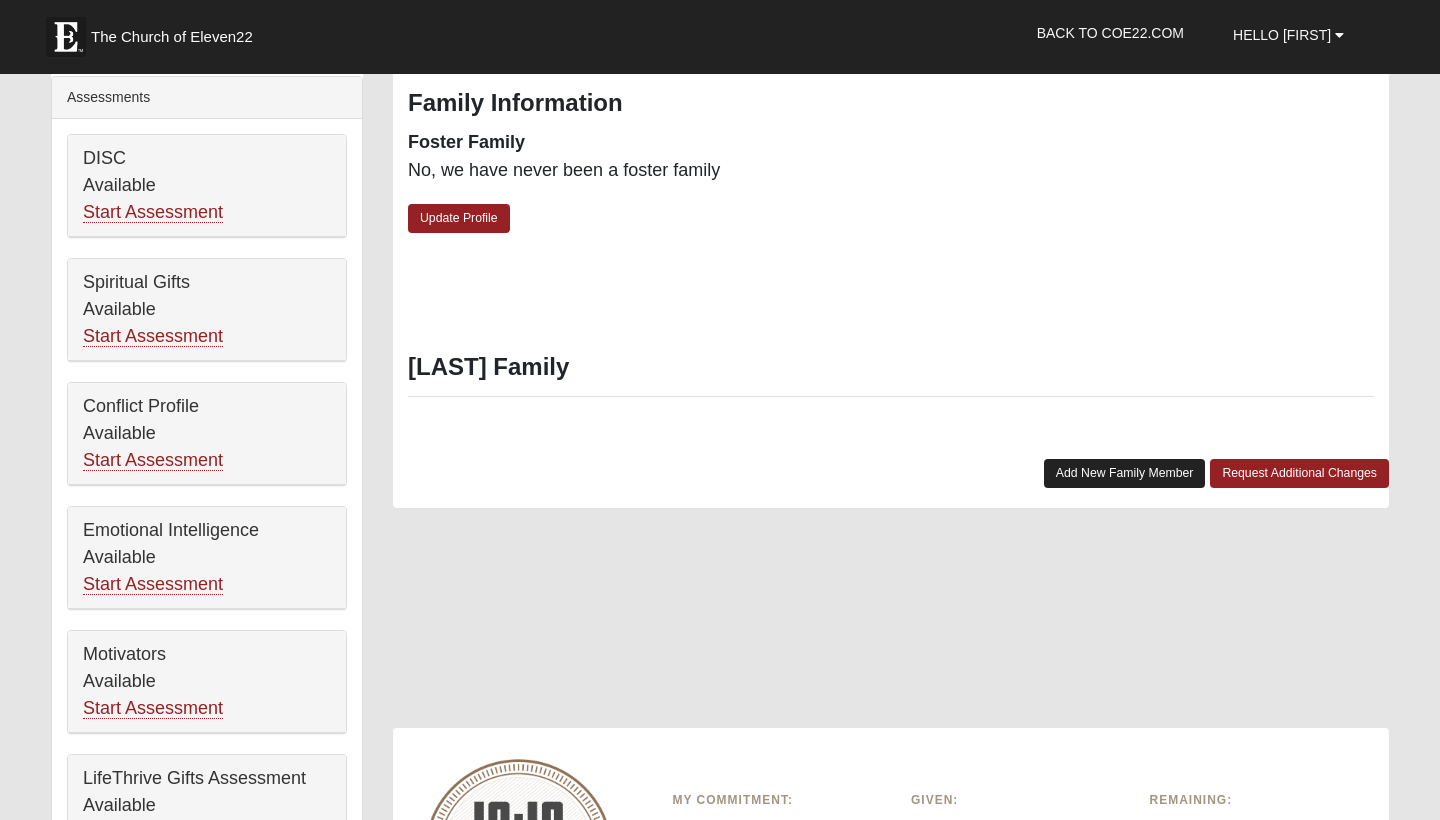 click on "Add New Family Member" at bounding box center (1125, 473) 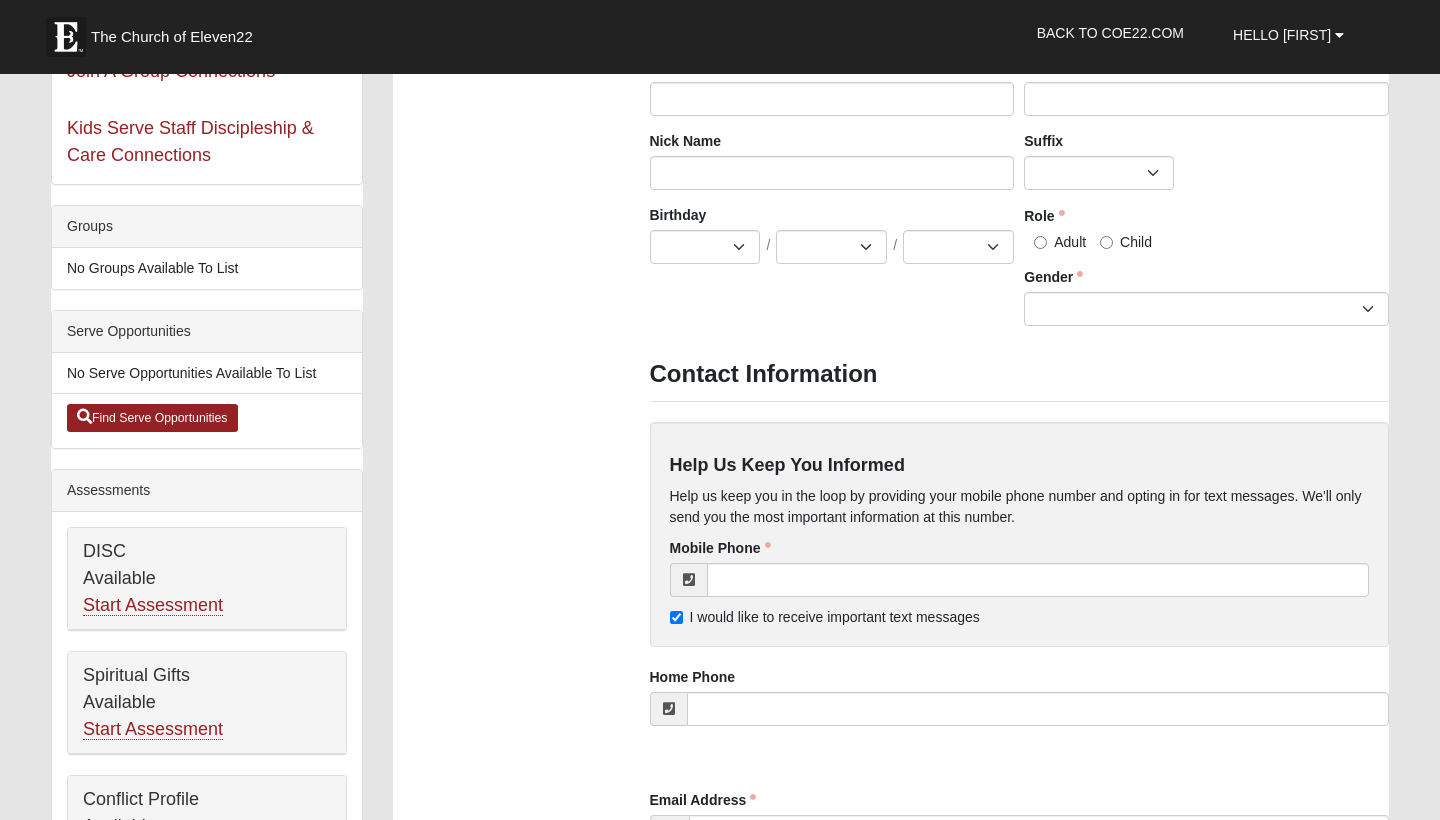 scroll, scrollTop: 351, scrollLeft: 0, axis: vertical 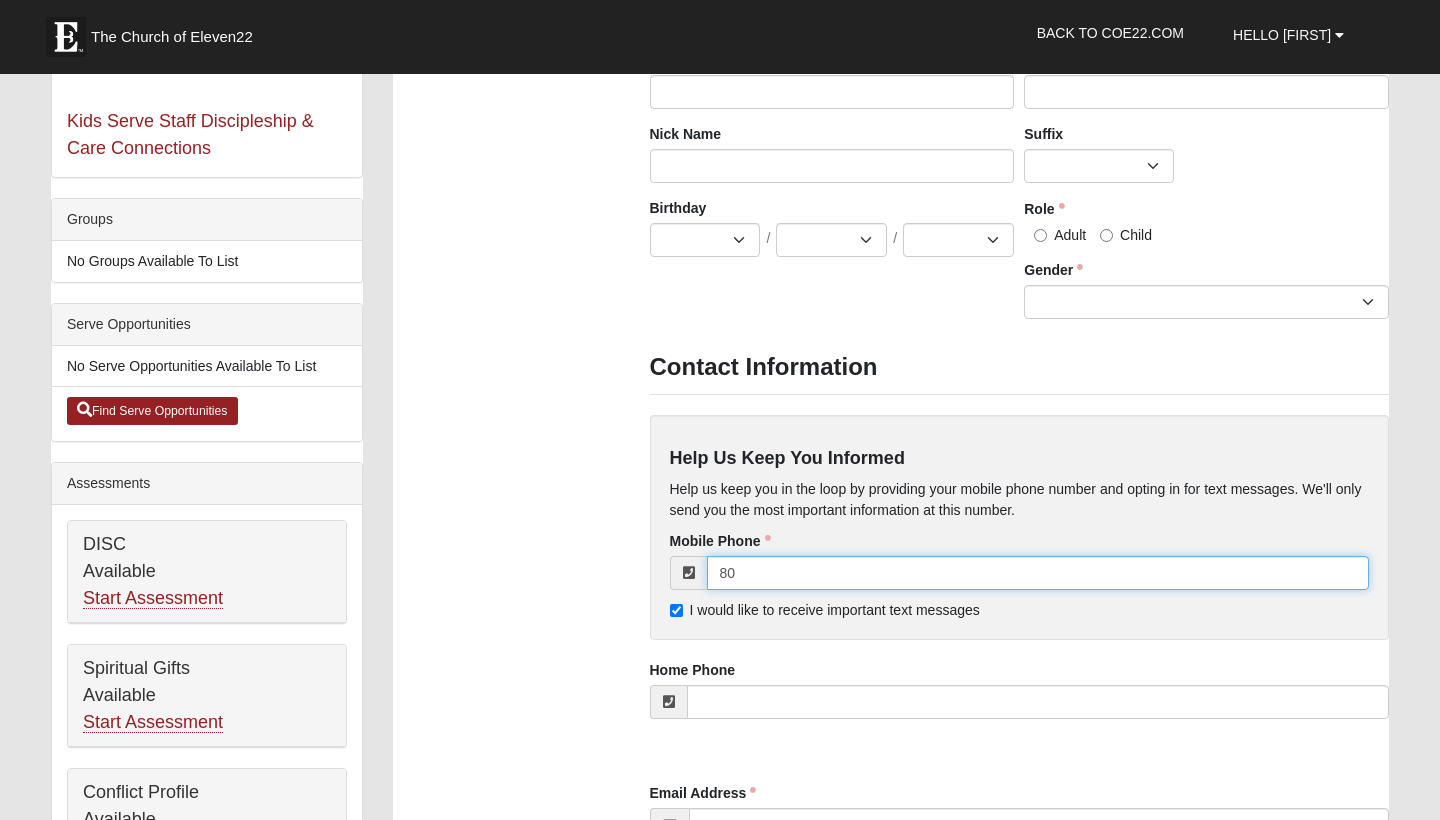 type on "8" 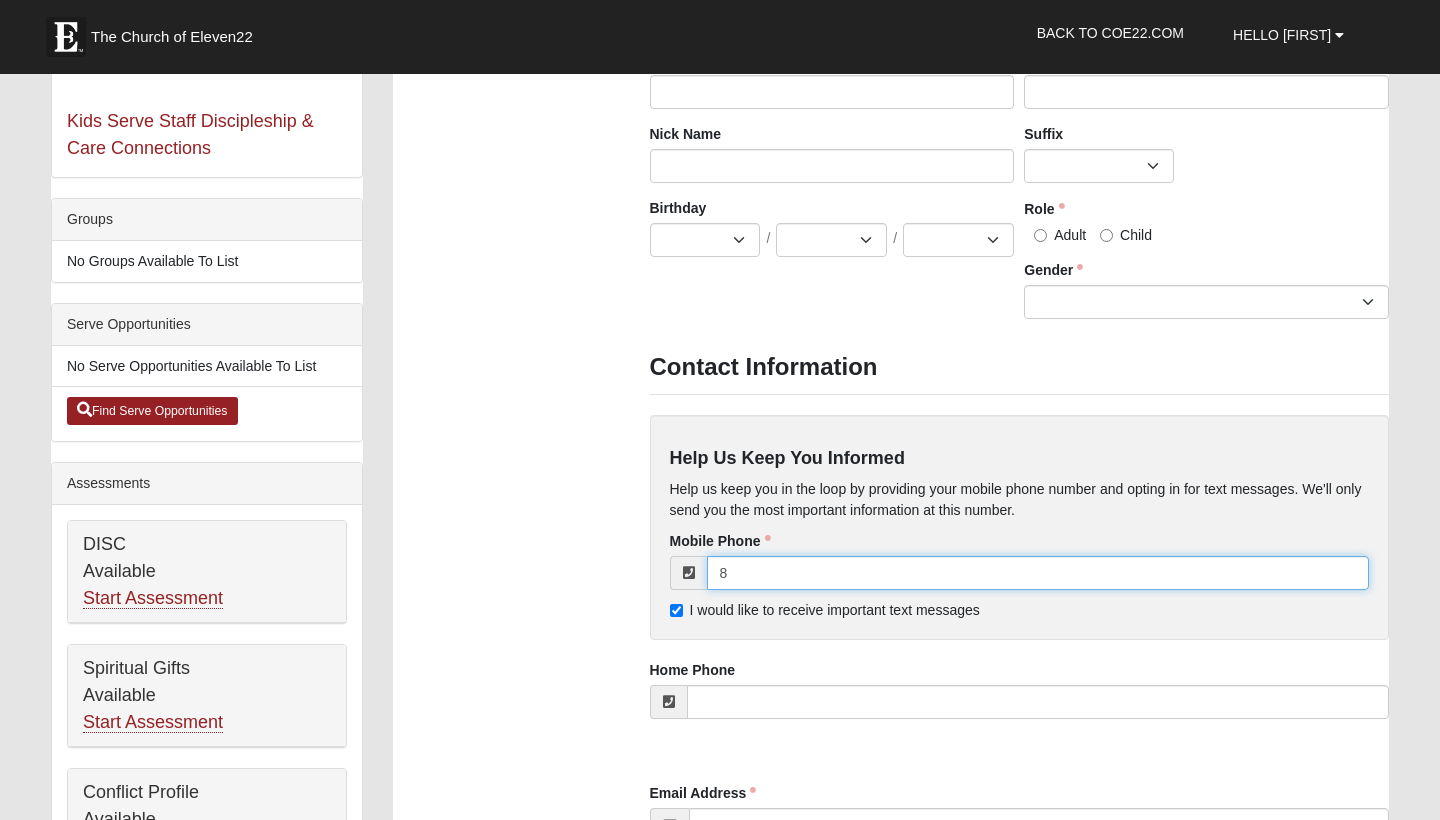 type 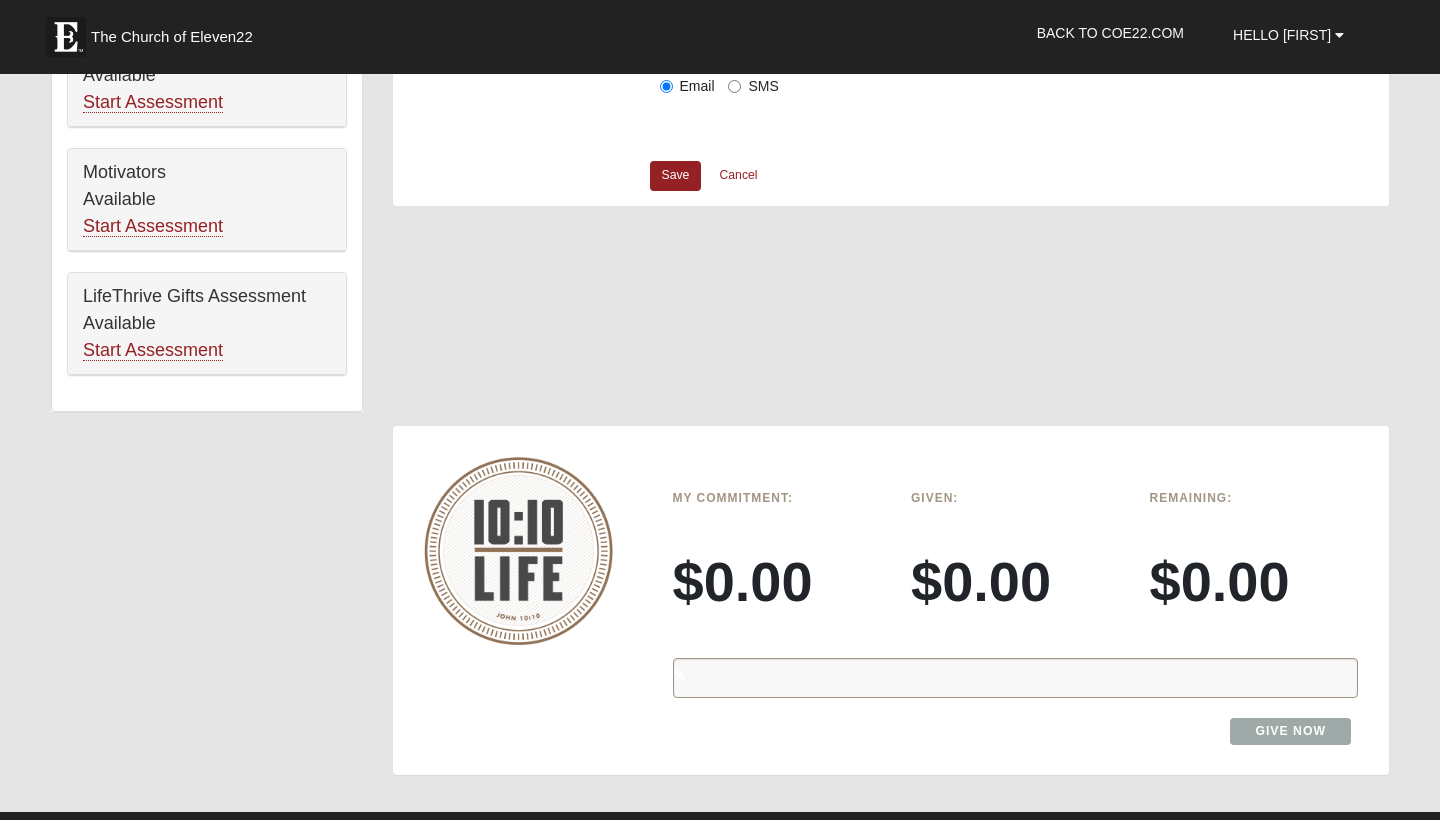 scroll, scrollTop: 919, scrollLeft: 0, axis: vertical 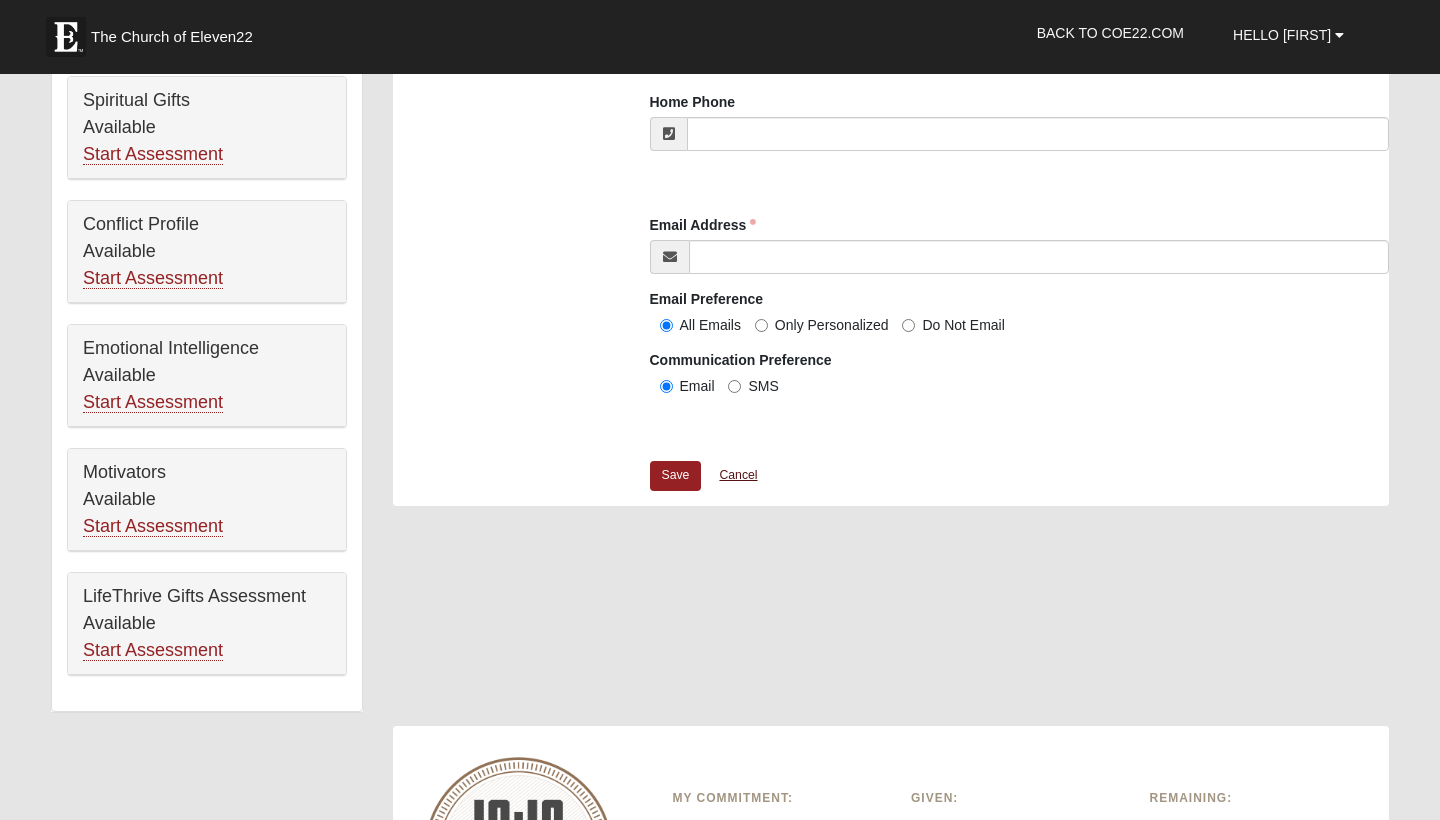 click on "Cancel" at bounding box center [738, 475] 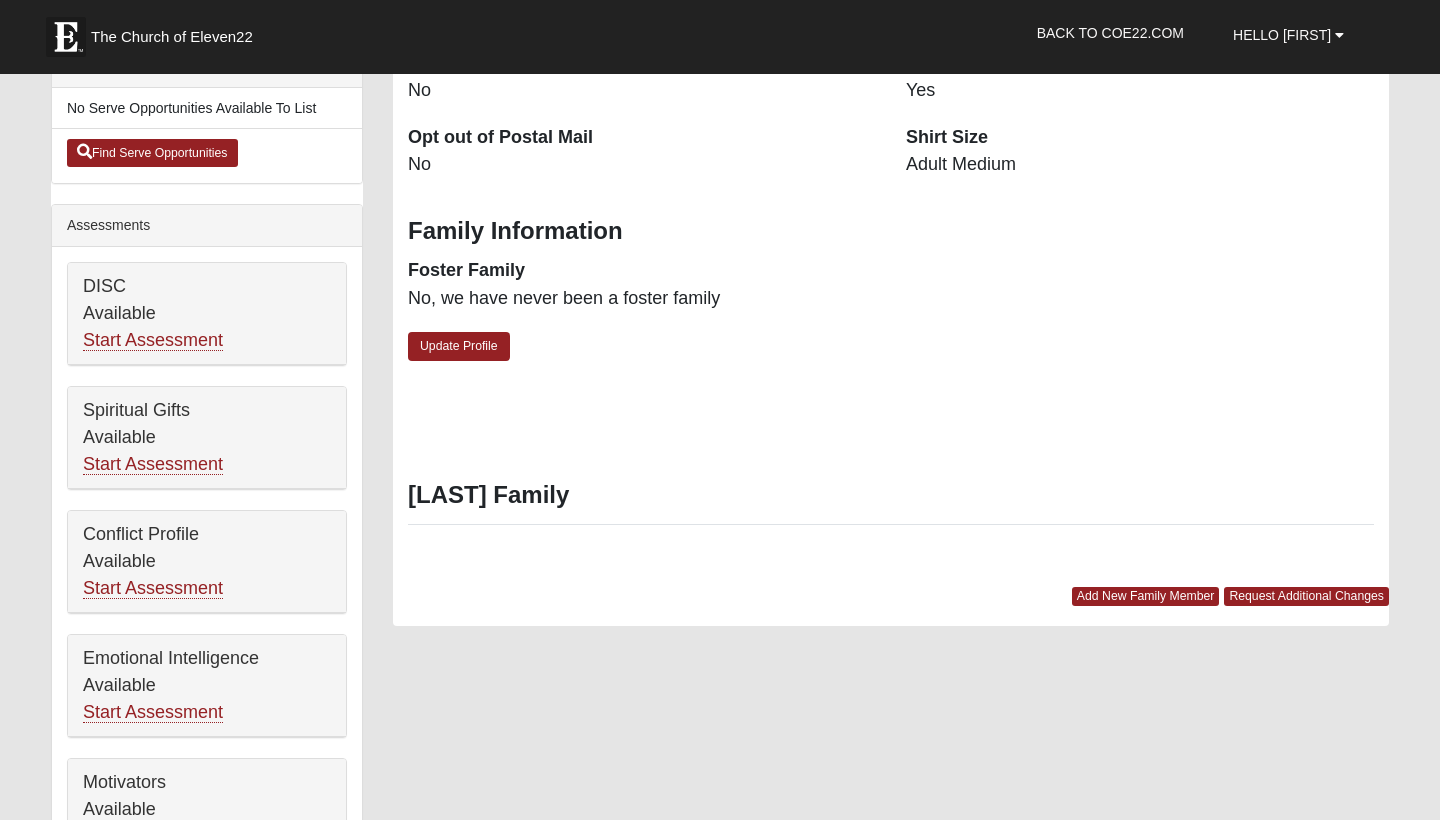 scroll, scrollTop: 613, scrollLeft: 0, axis: vertical 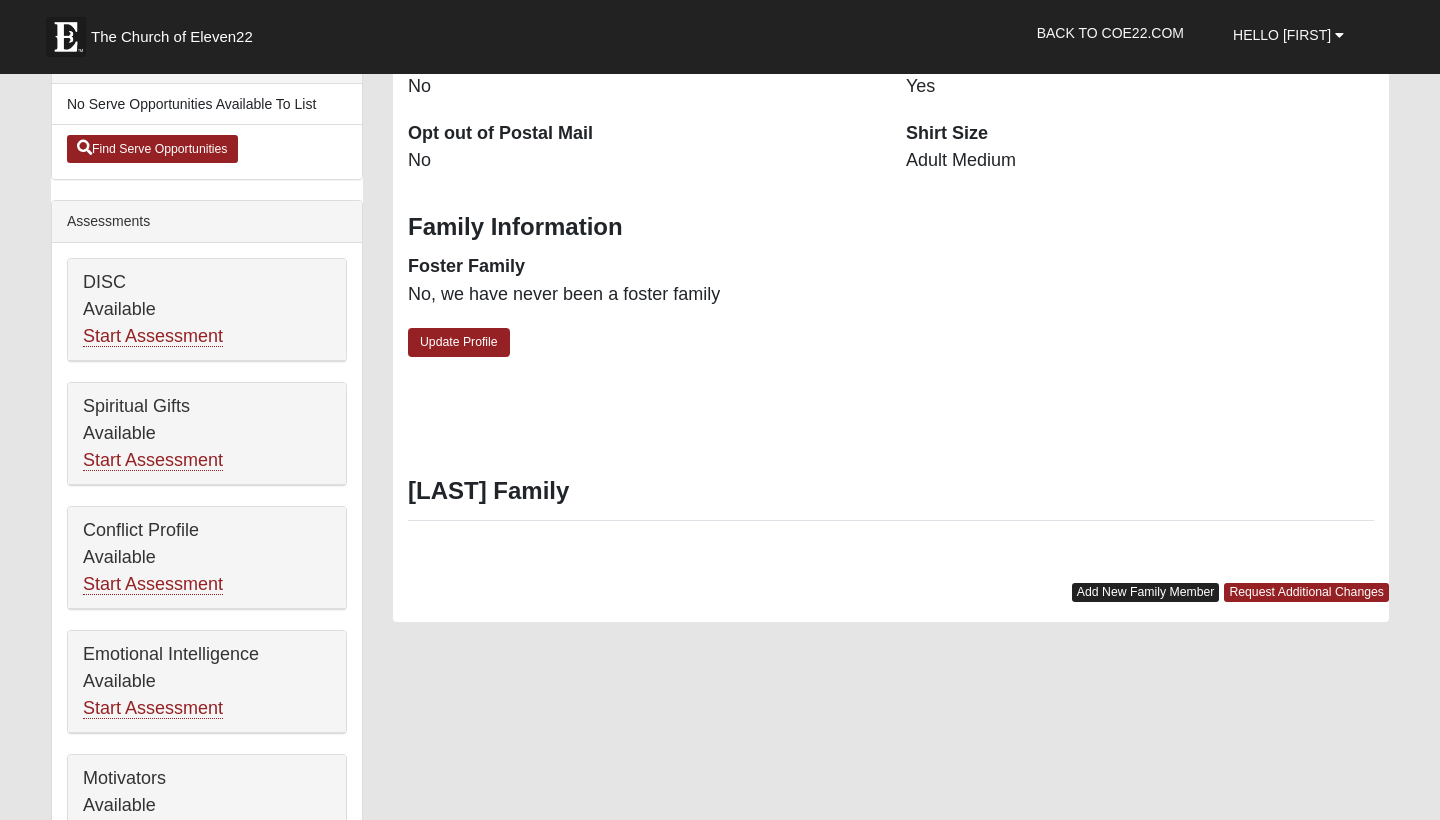click on "Add New Family Member" at bounding box center [1146, 592] 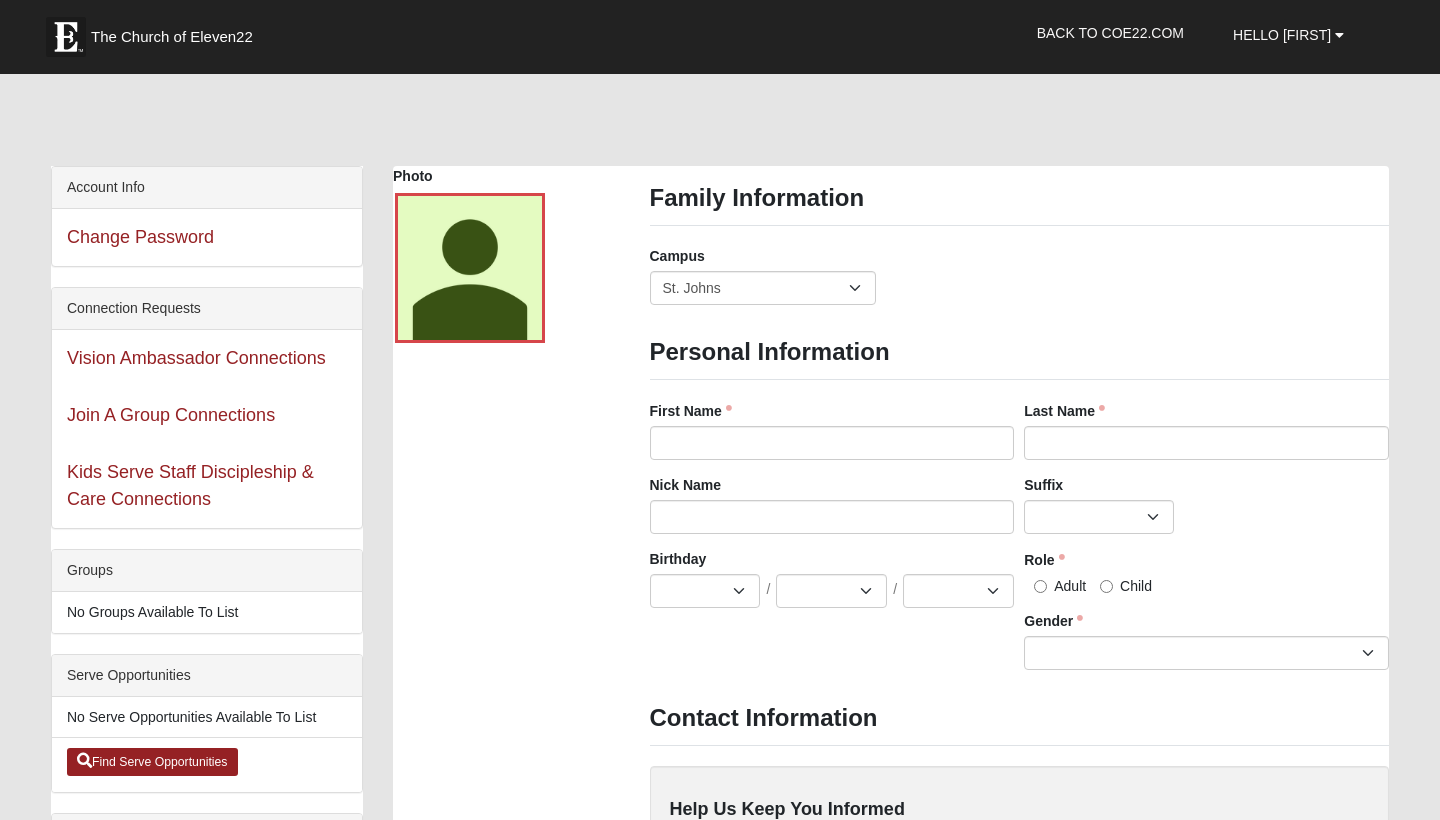 scroll, scrollTop: 0, scrollLeft: 0, axis: both 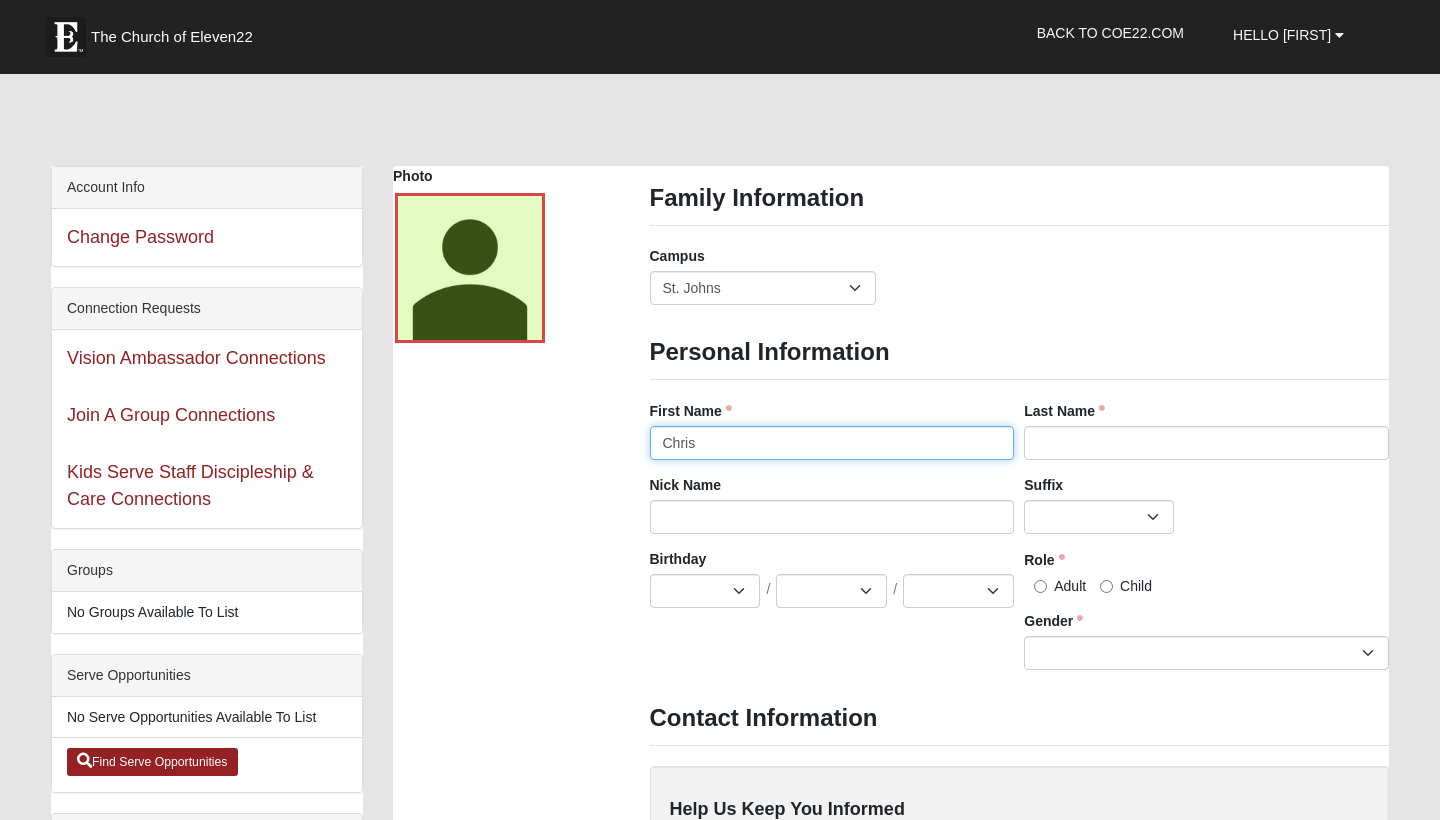 type on "Chris" 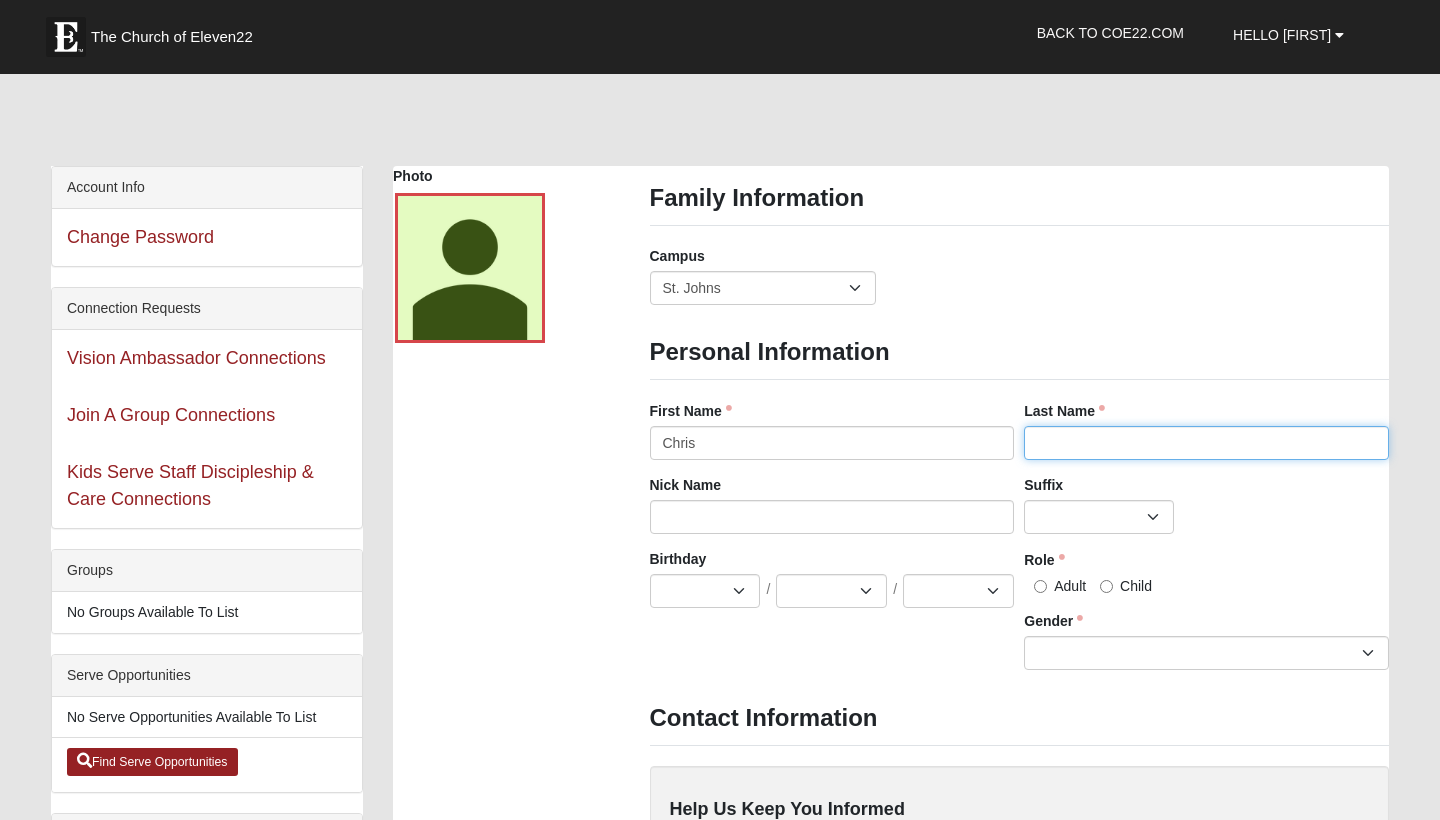 type on "N" 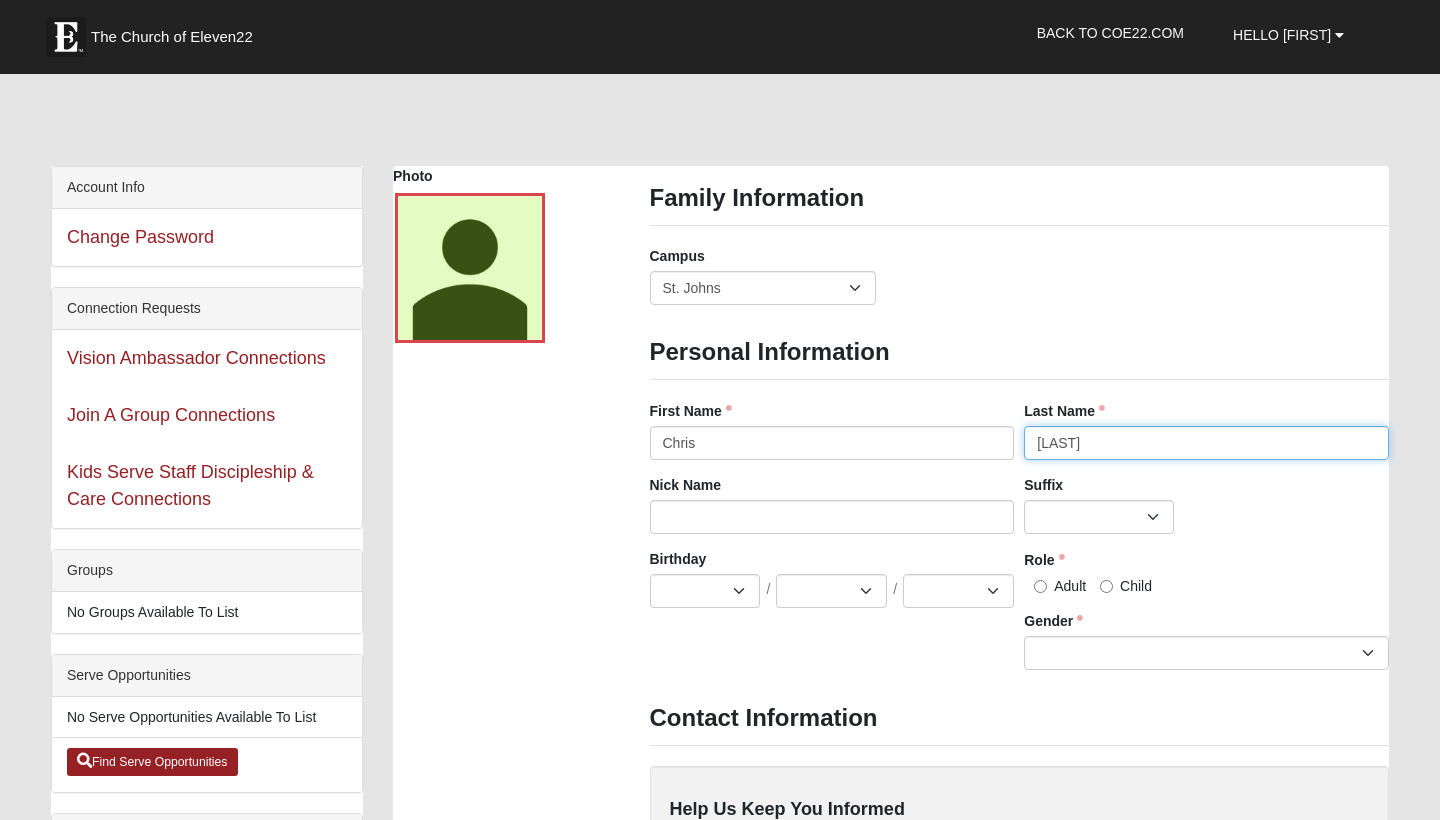 type on "[LAST]" 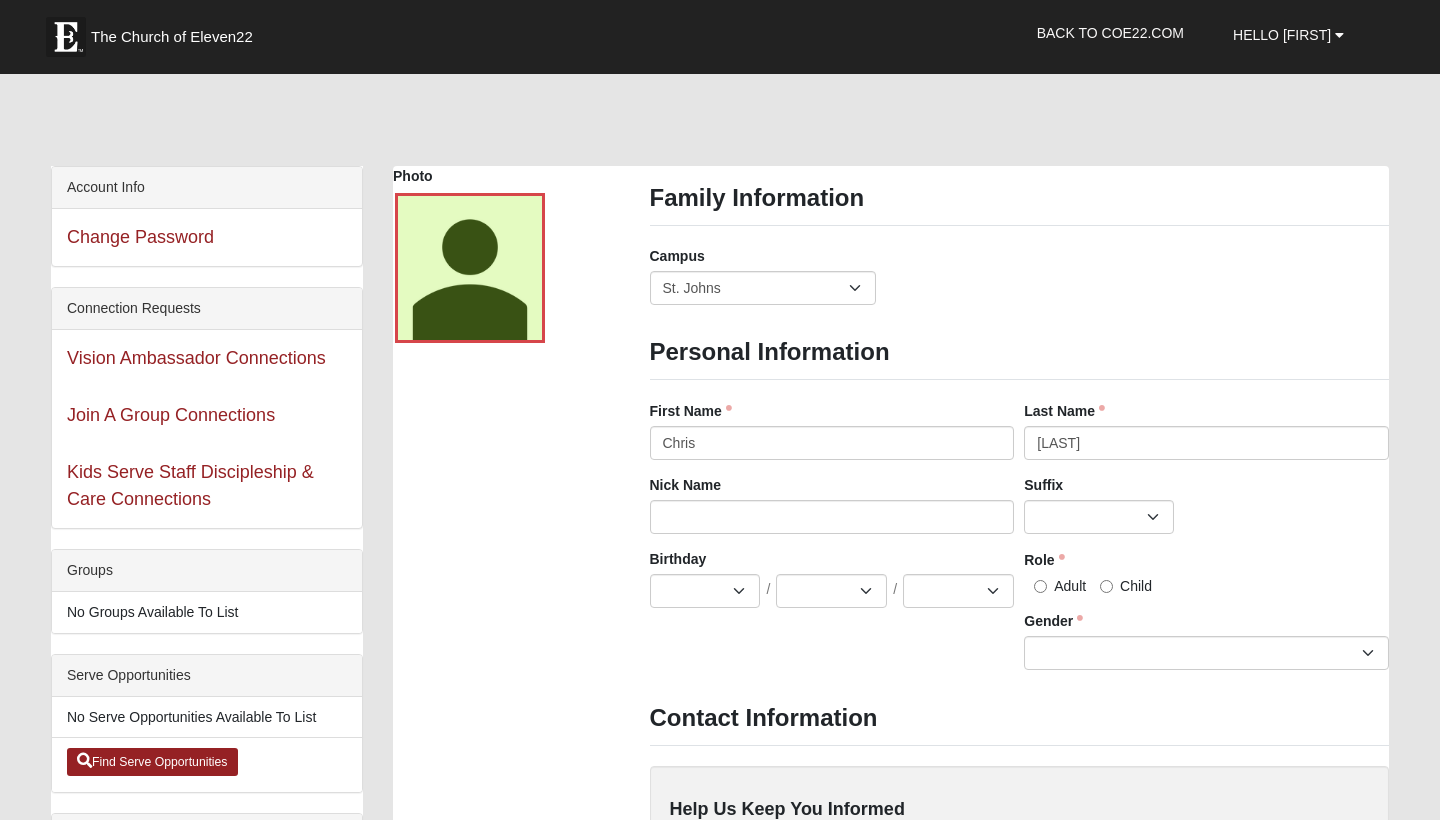 click on "Adult" at bounding box center (1040, 586) 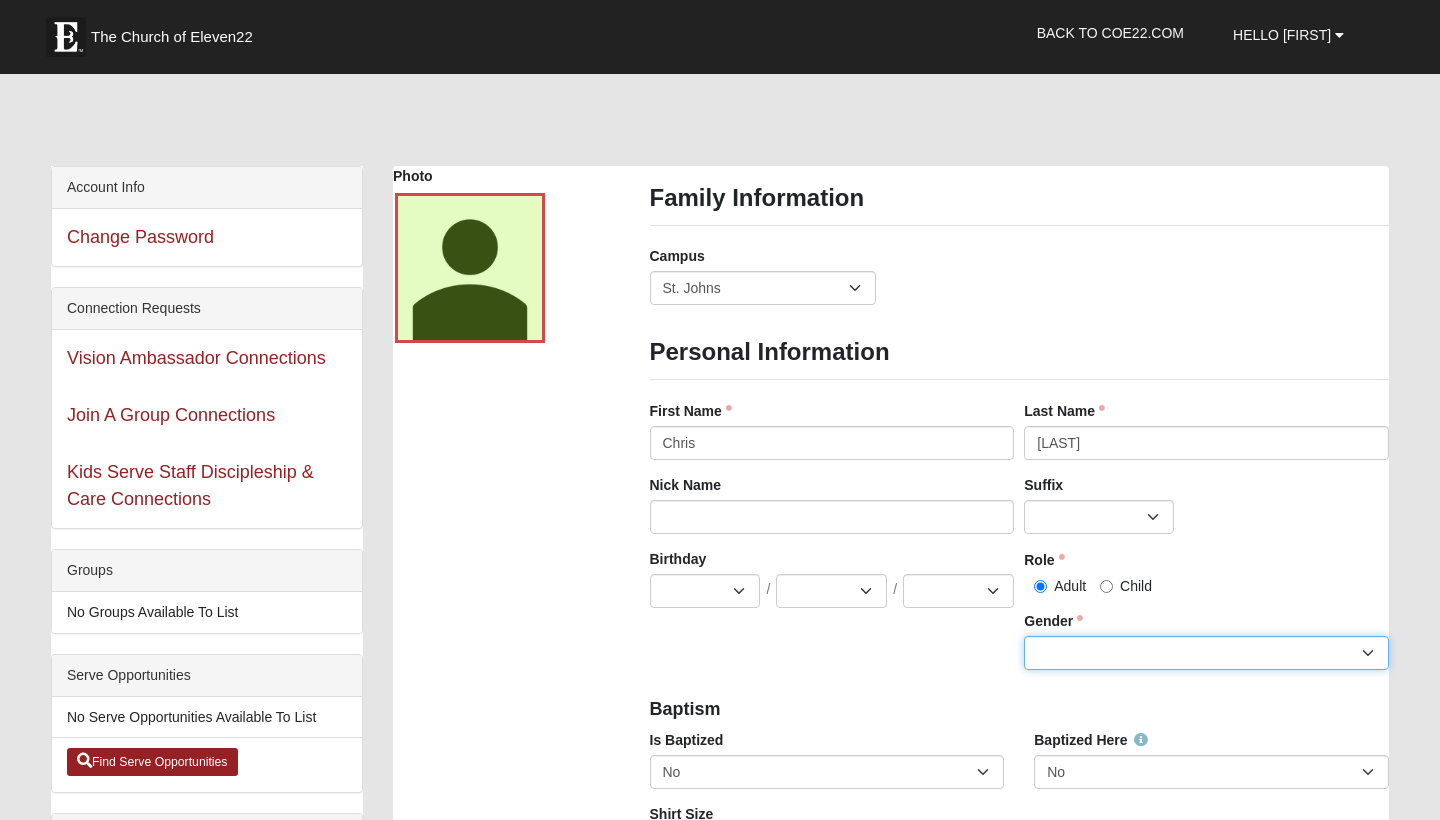 select on "Male" 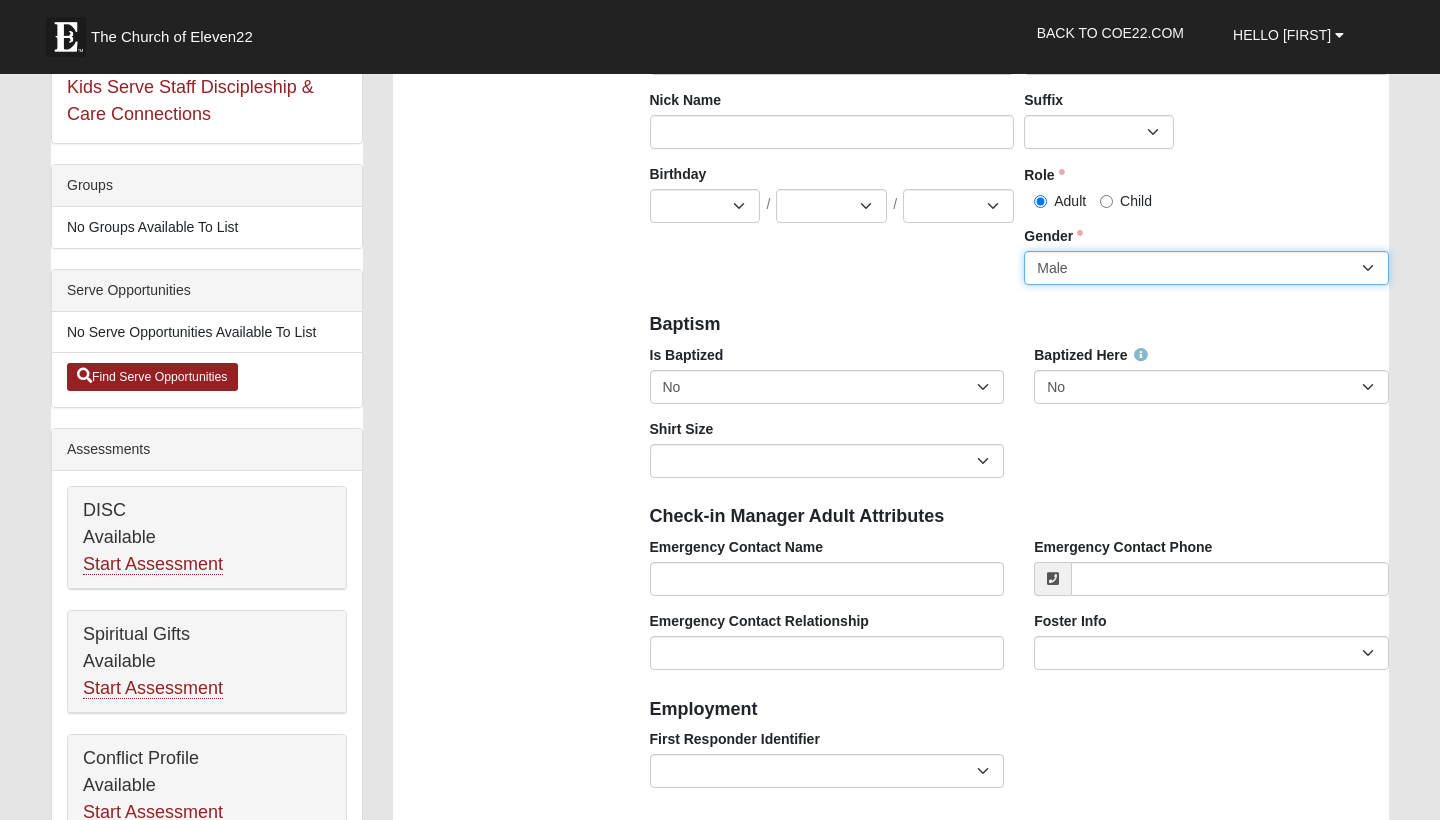 scroll, scrollTop: 410, scrollLeft: 0, axis: vertical 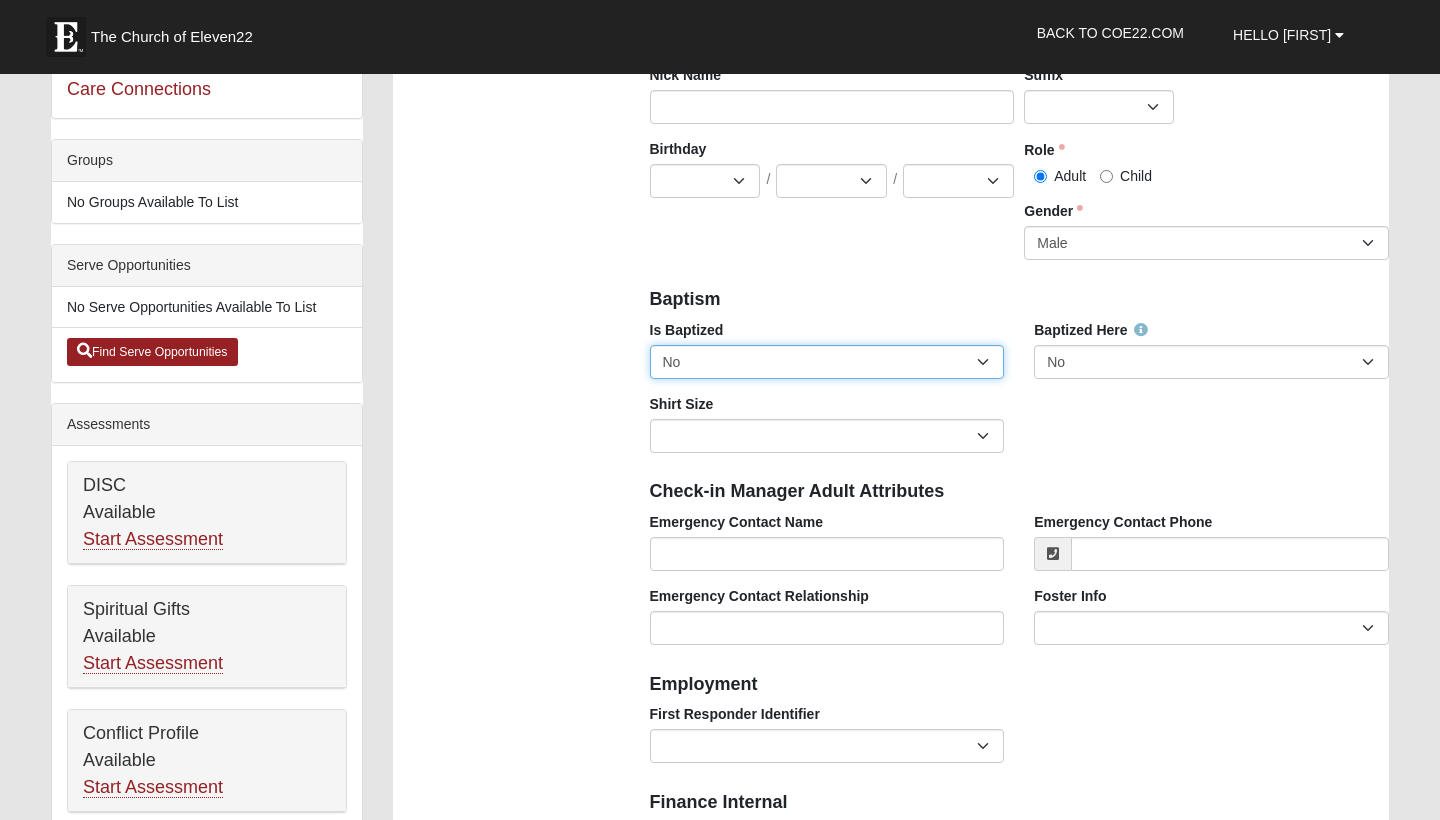 select on "True" 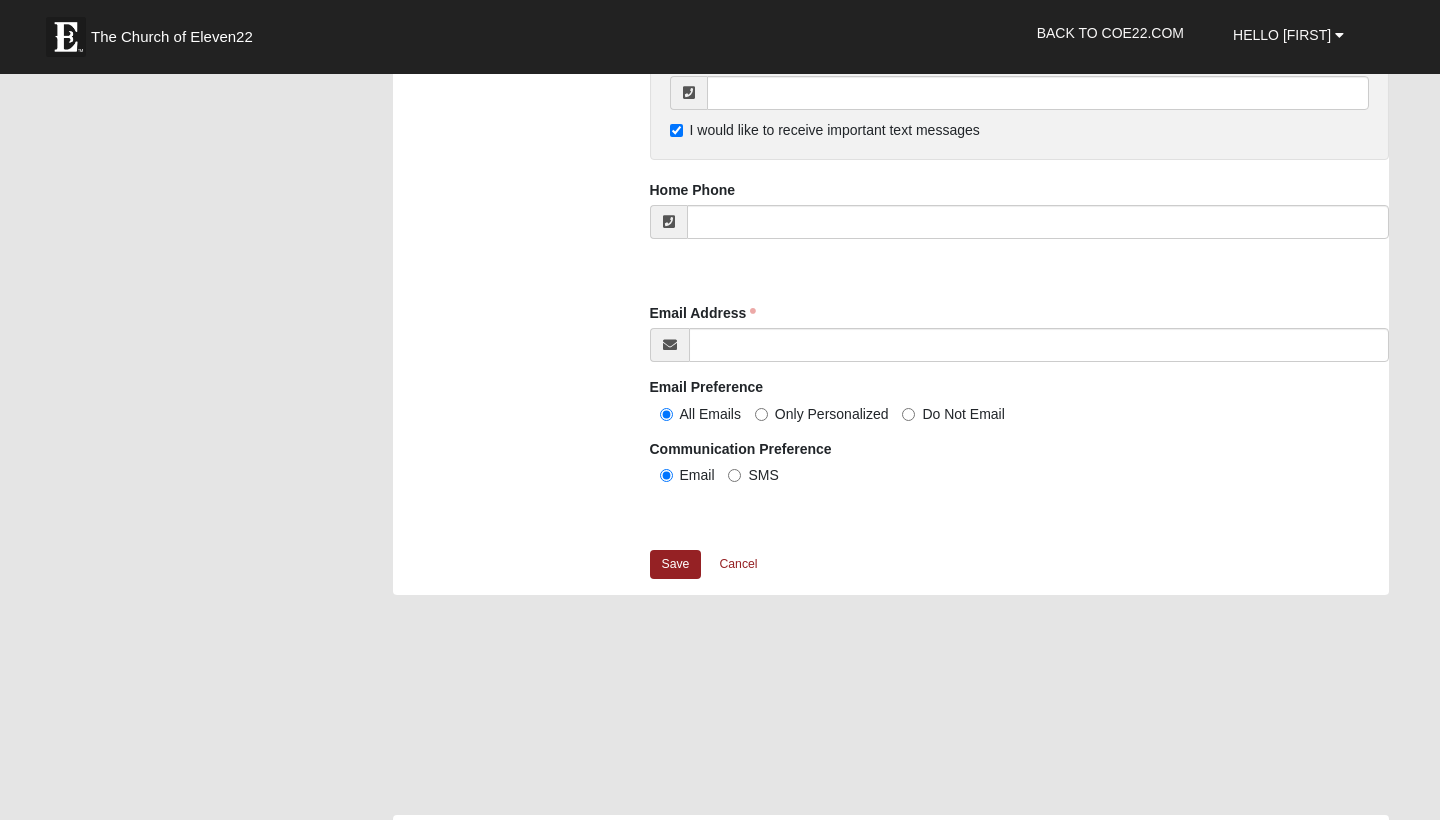 scroll, scrollTop: 2003, scrollLeft: 0, axis: vertical 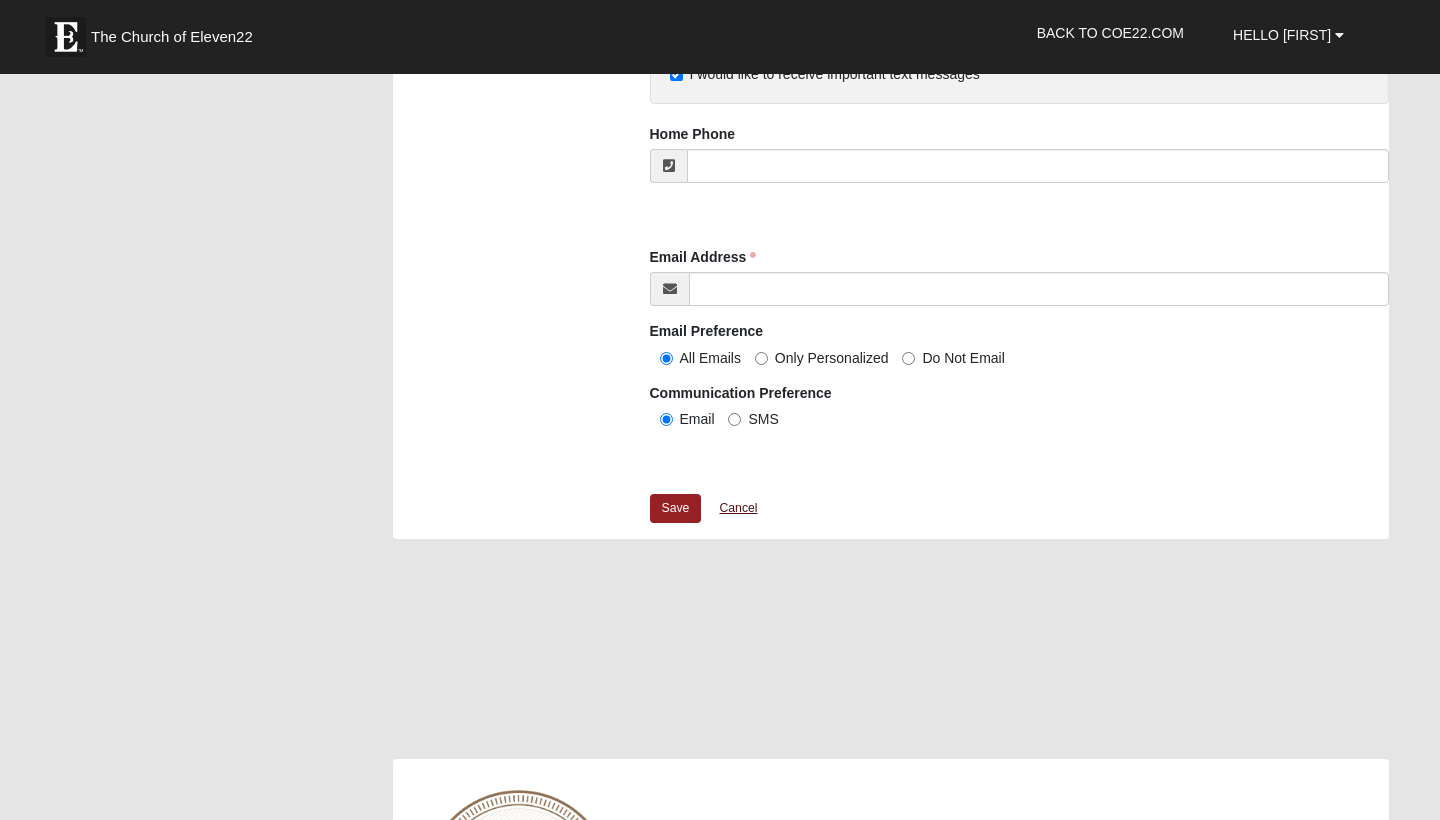 click on "Cancel" at bounding box center (738, 508) 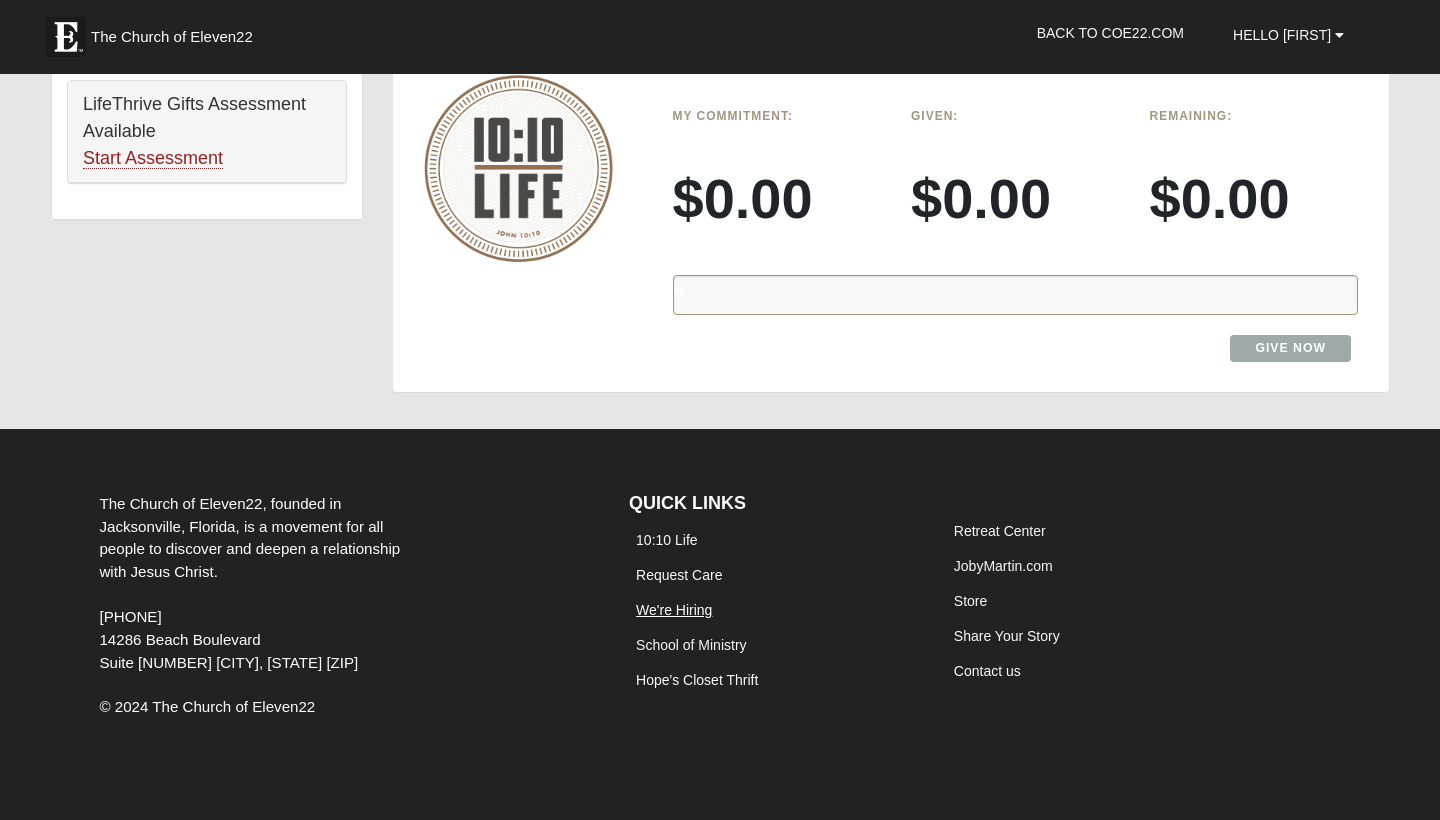 click on "We're Hiring" at bounding box center (674, 610) 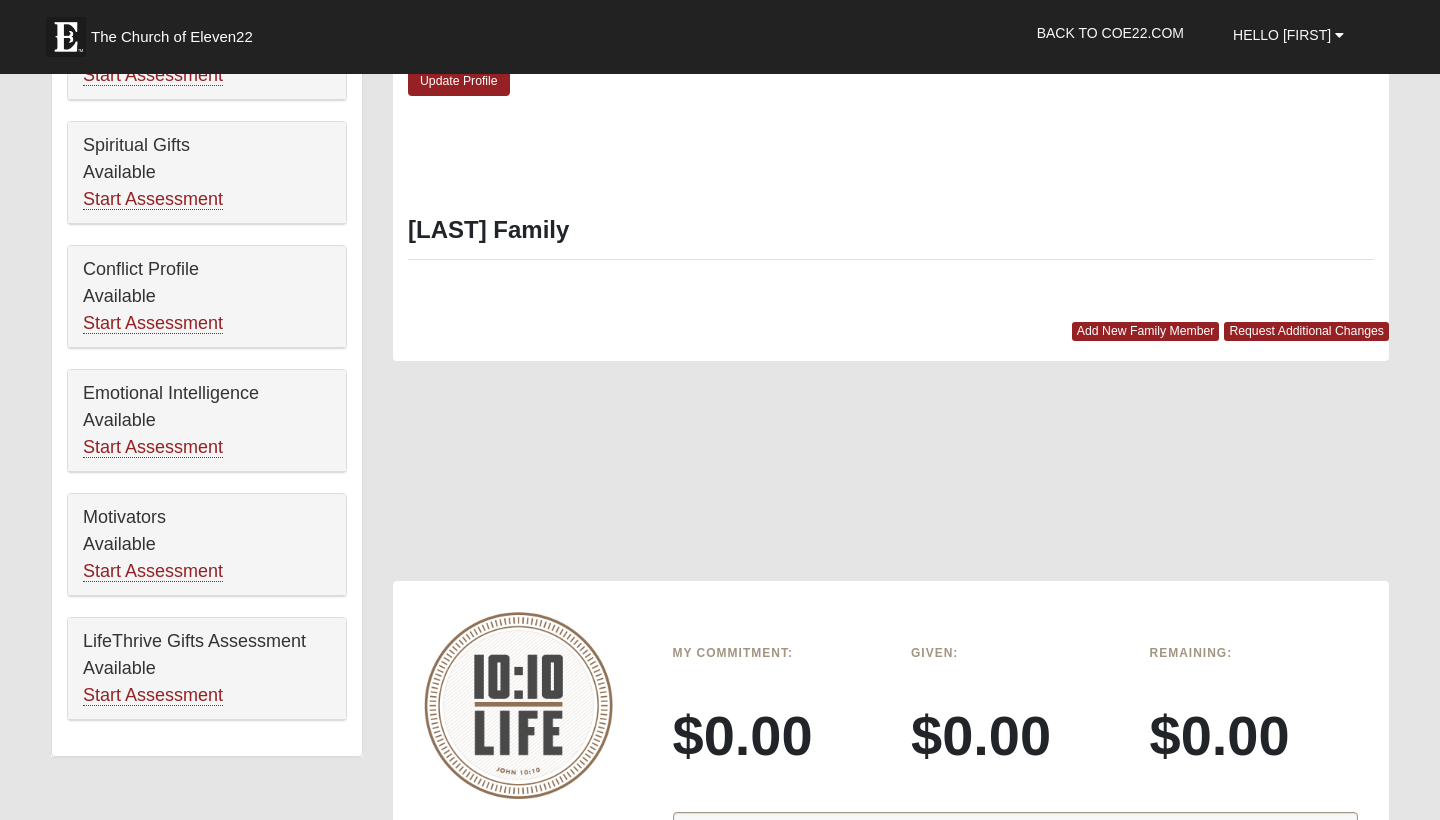 scroll, scrollTop: 876, scrollLeft: 0, axis: vertical 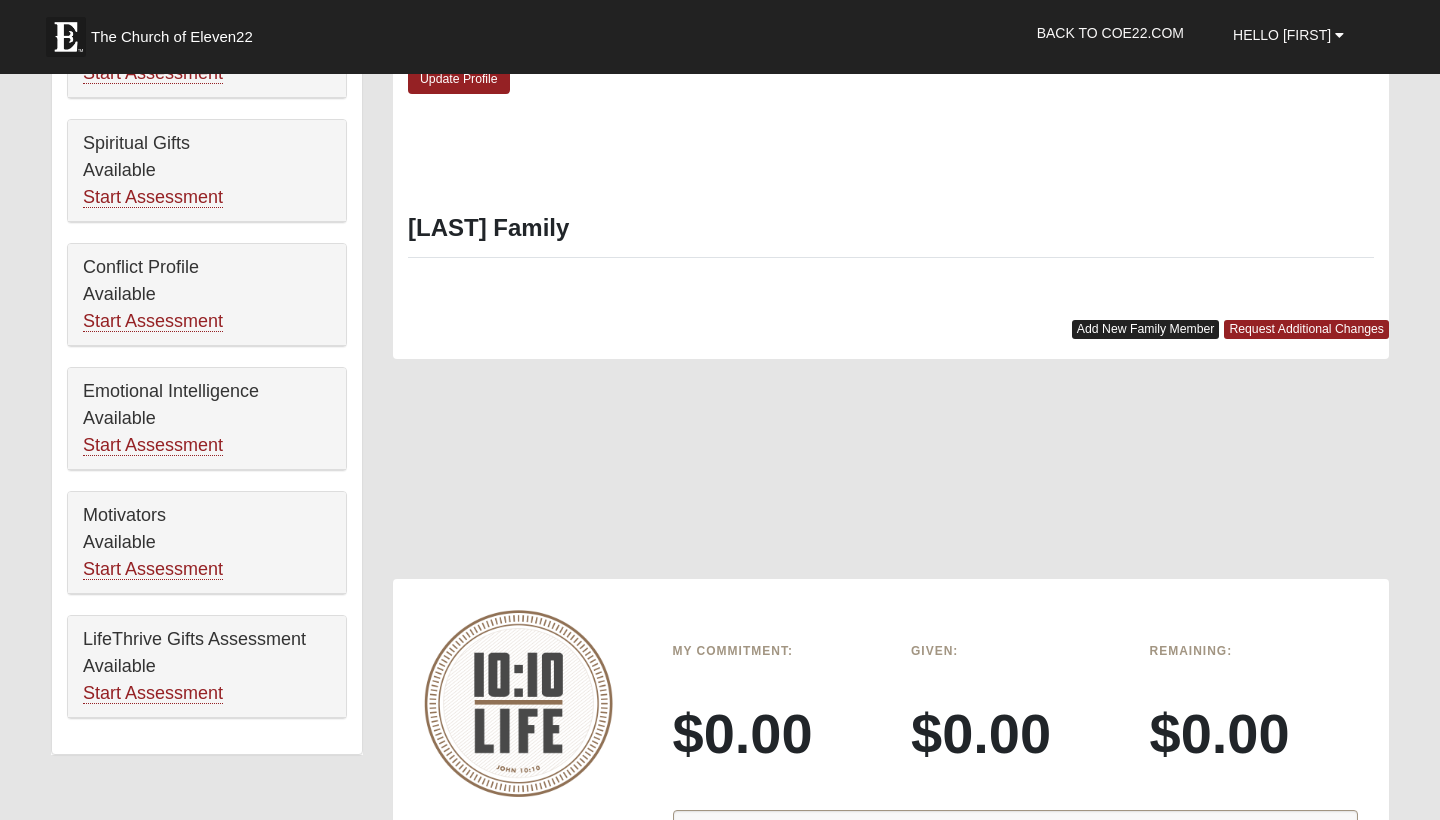 click on "Add New Family Member" at bounding box center [1146, 329] 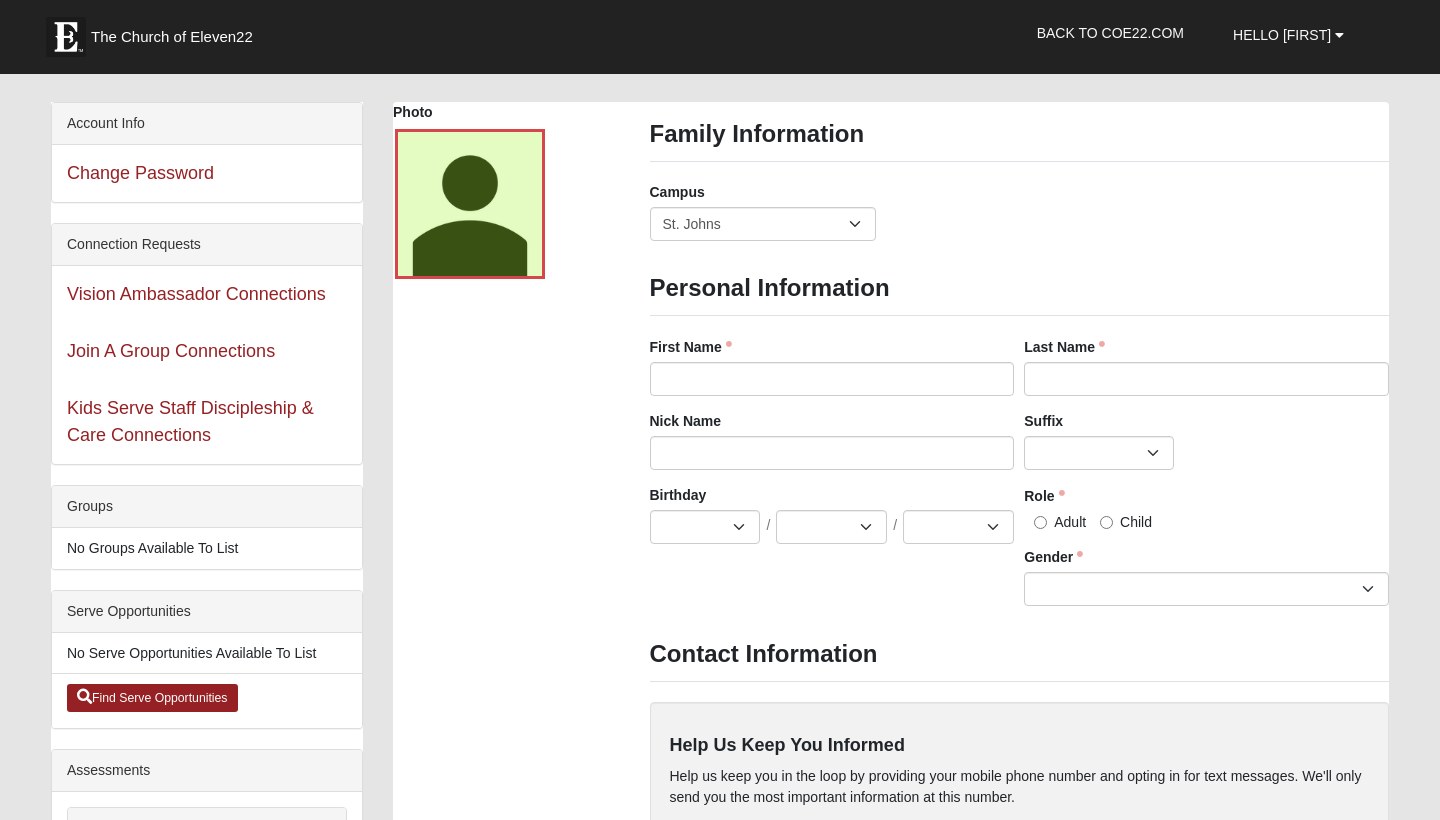 scroll, scrollTop: 67, scrollLeft: 0, axis: vertical 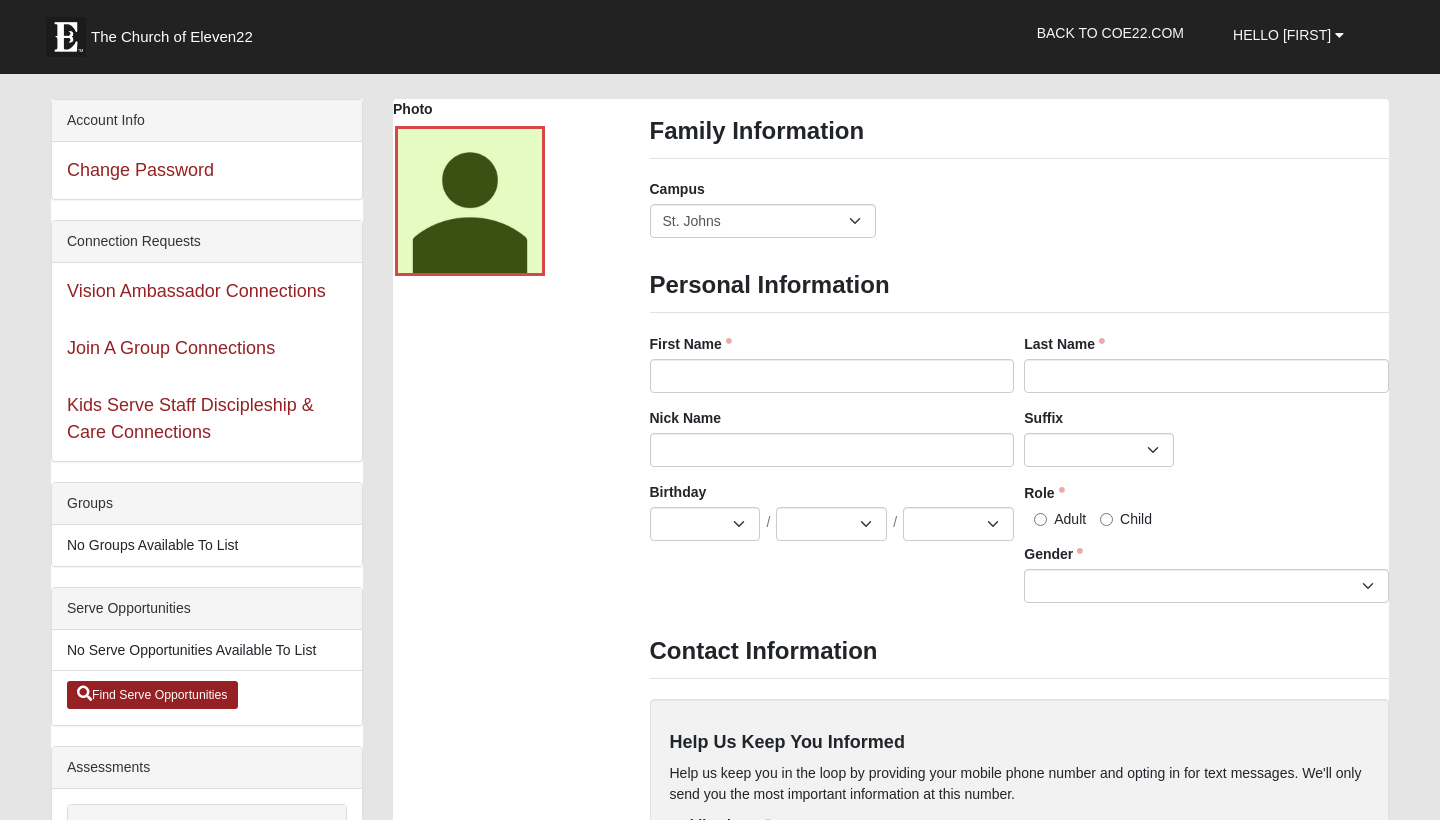 click on "Adult" at bounding box center (1040, 519) 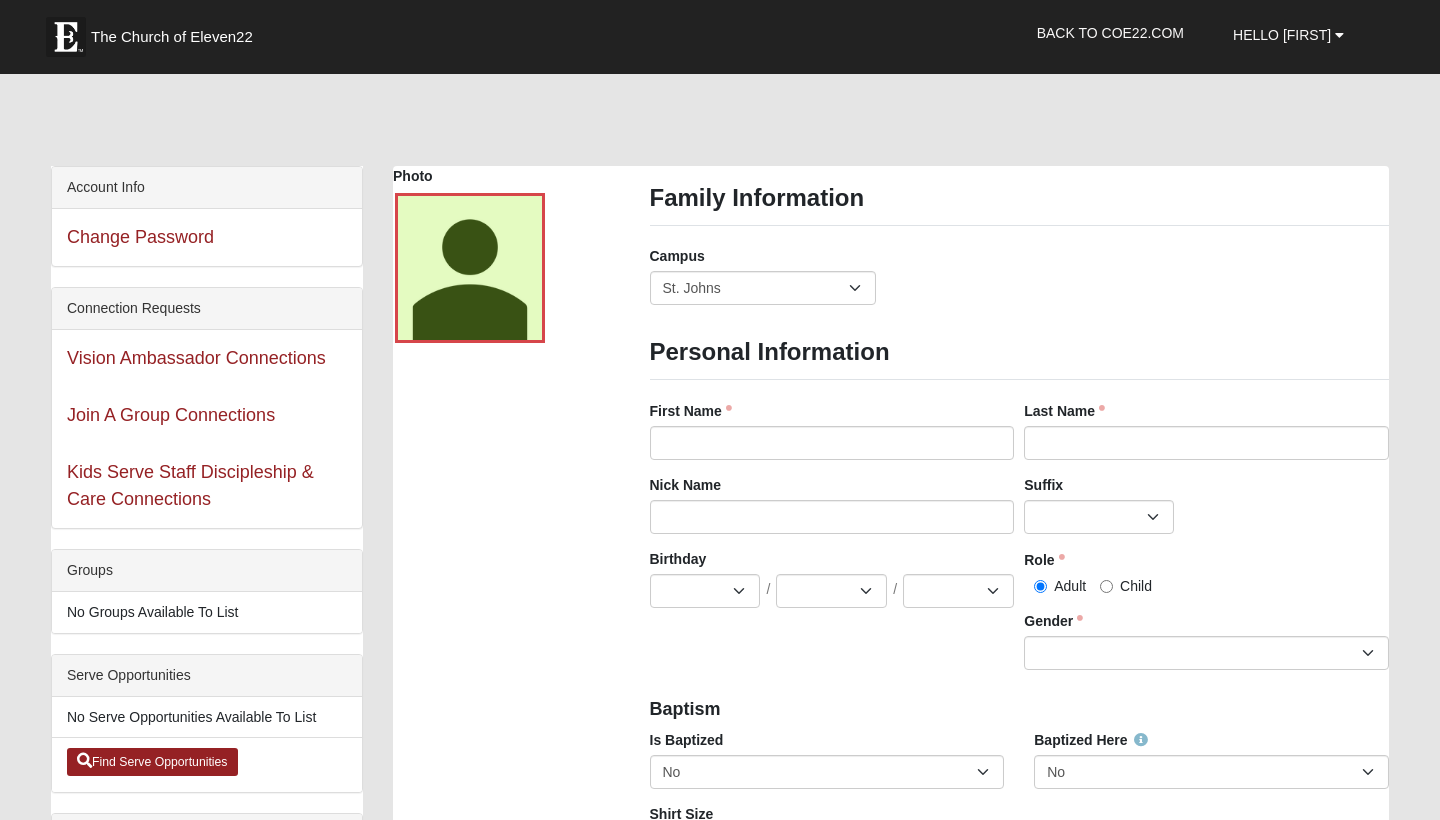 scroll, scrollTop: 0, scrollLeft: 0, axis: both 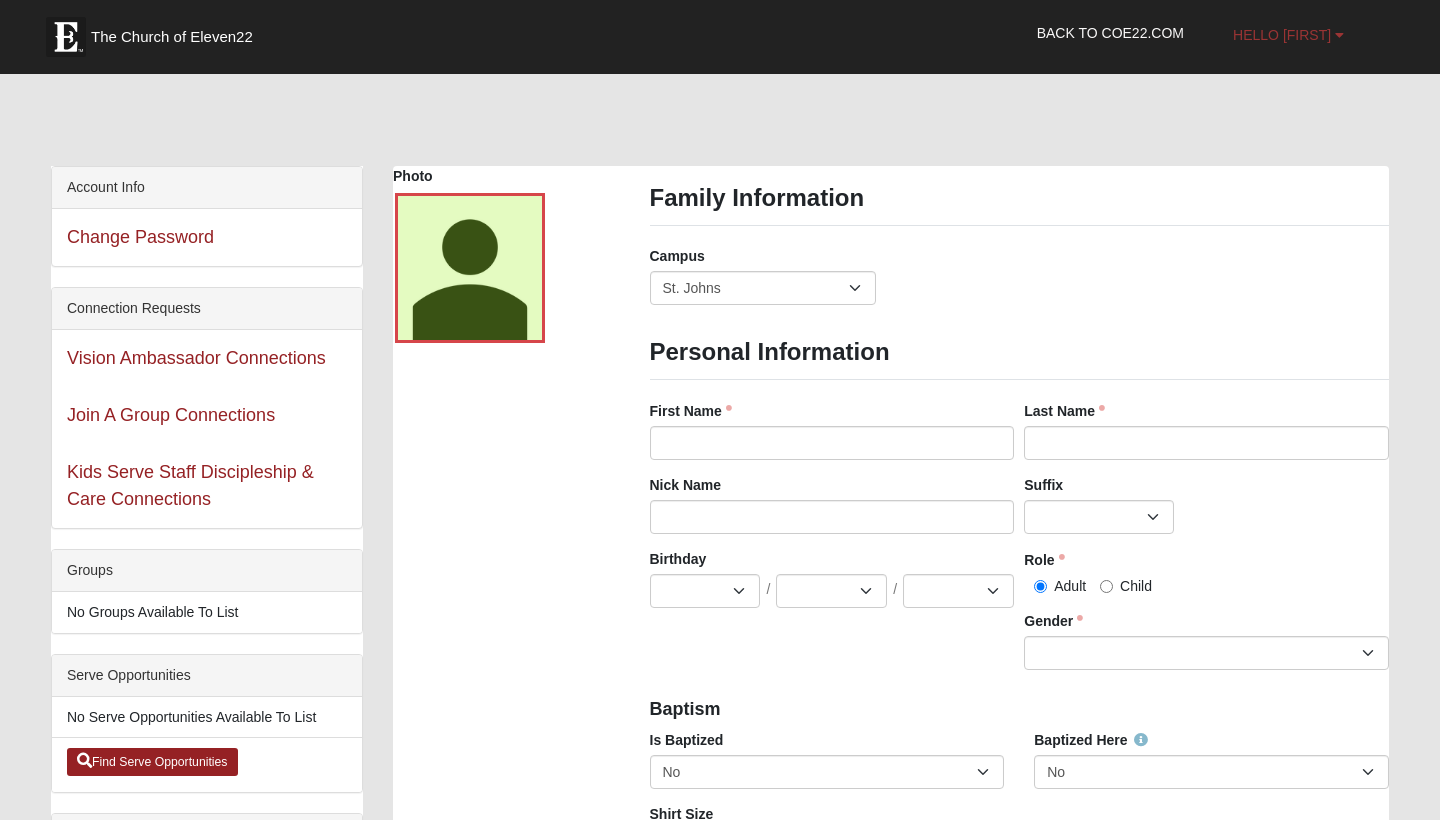 click at bounding box center (1339, 35) 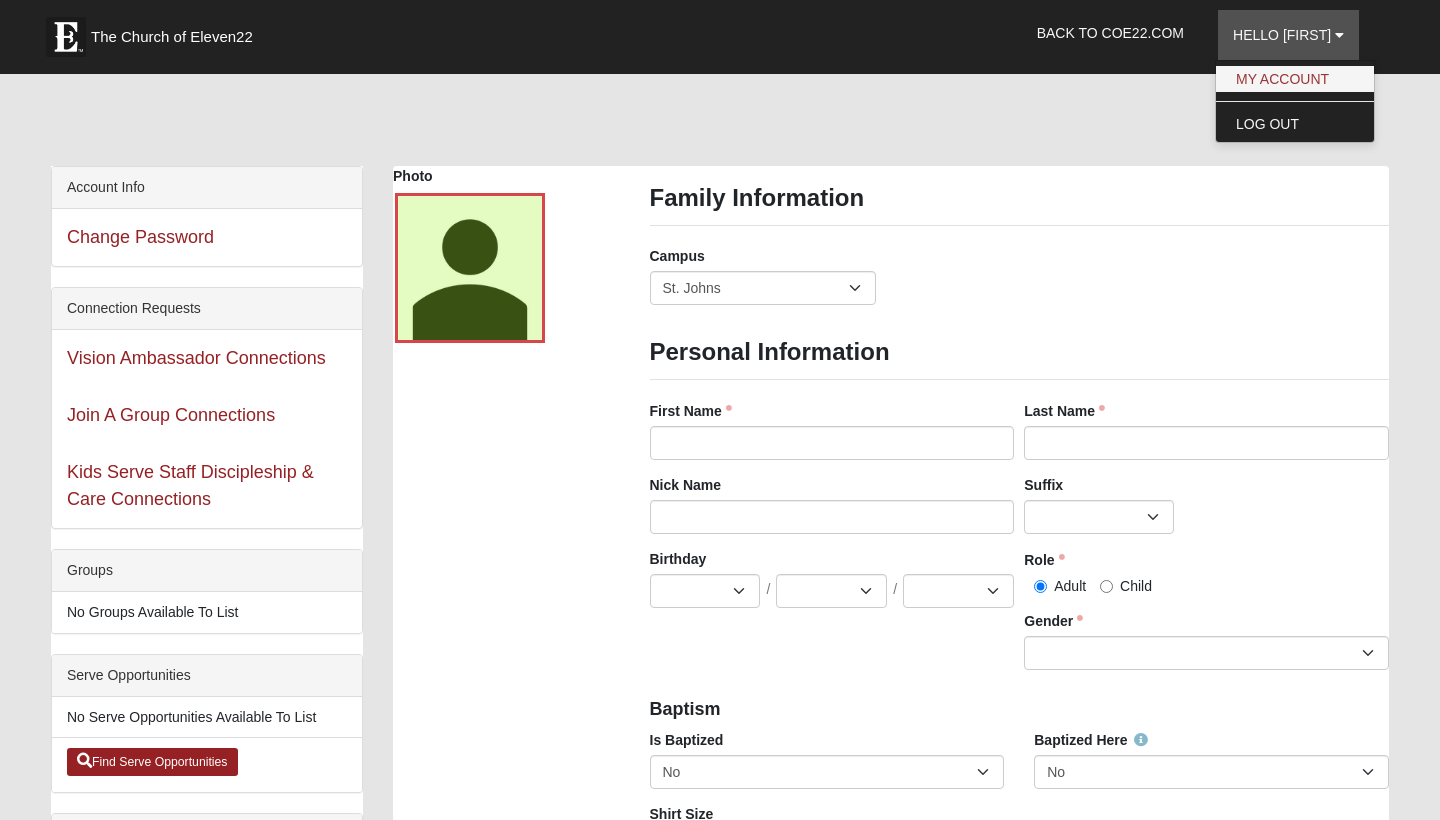 click on "My Account" at bounding box center (1295, 79) 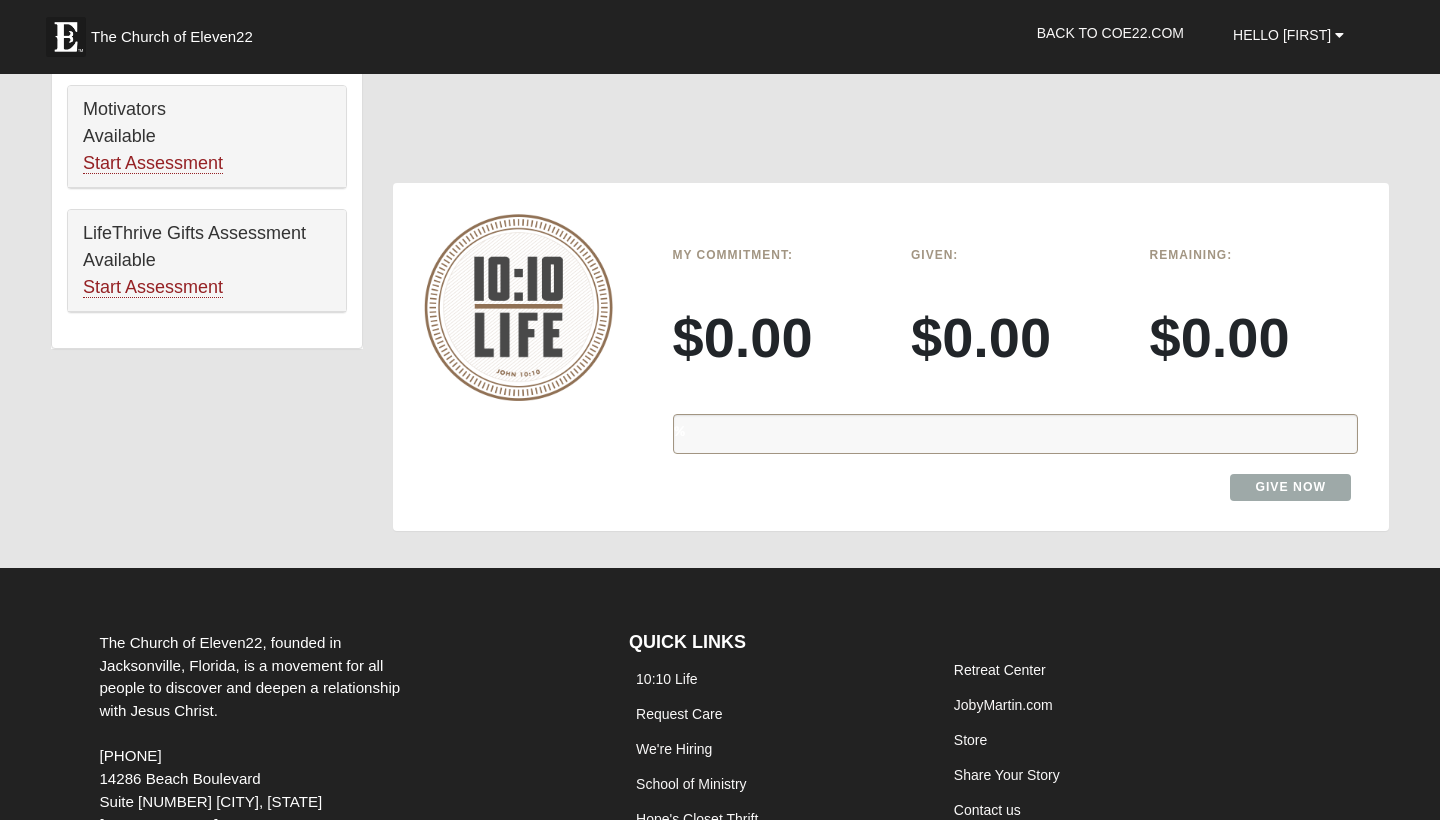 scroll, scrollTop: 1311, scrollLeft: 0, axis: vertical 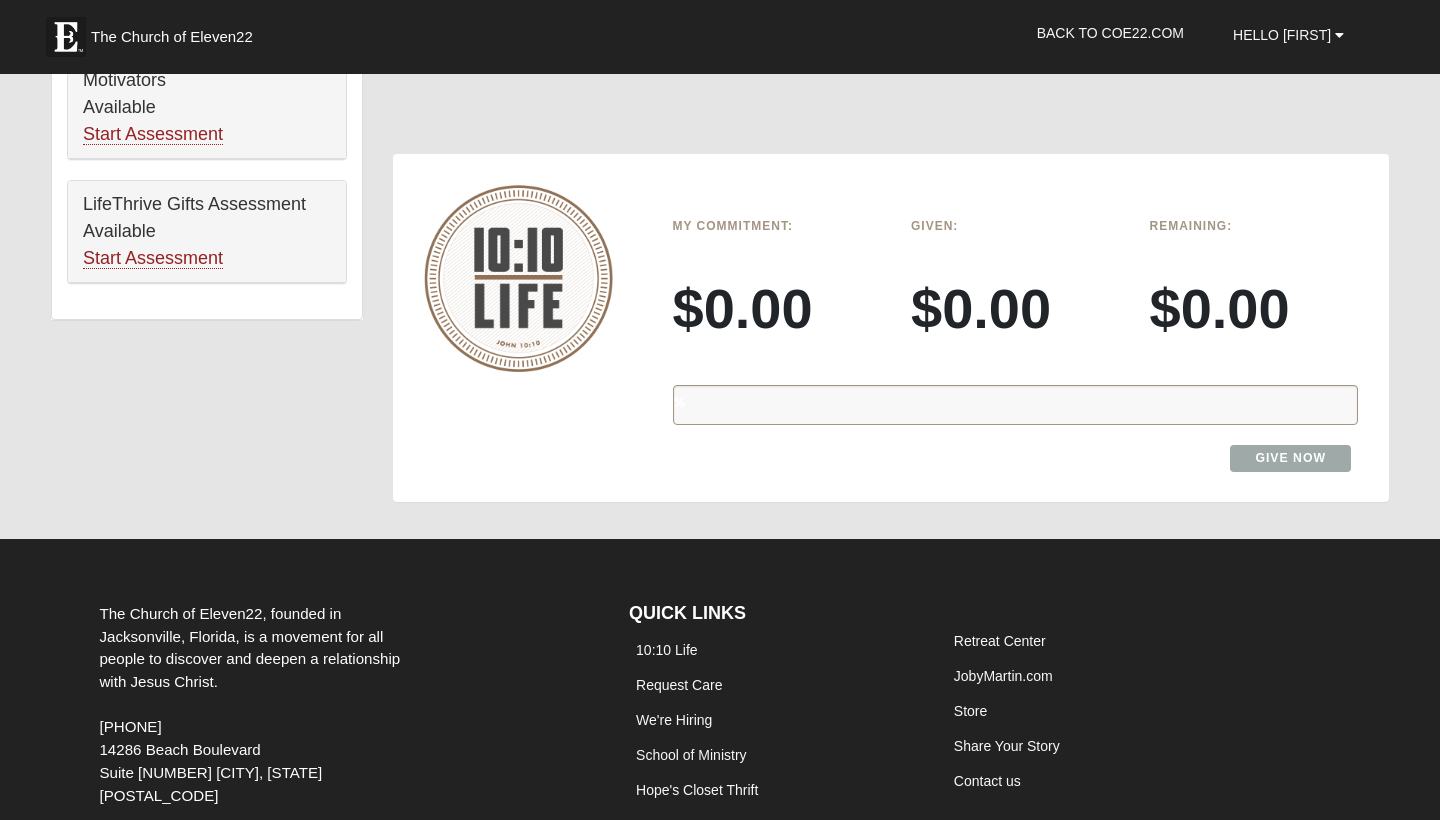 click on "Give Now" at bounding box center (1290, 458) 